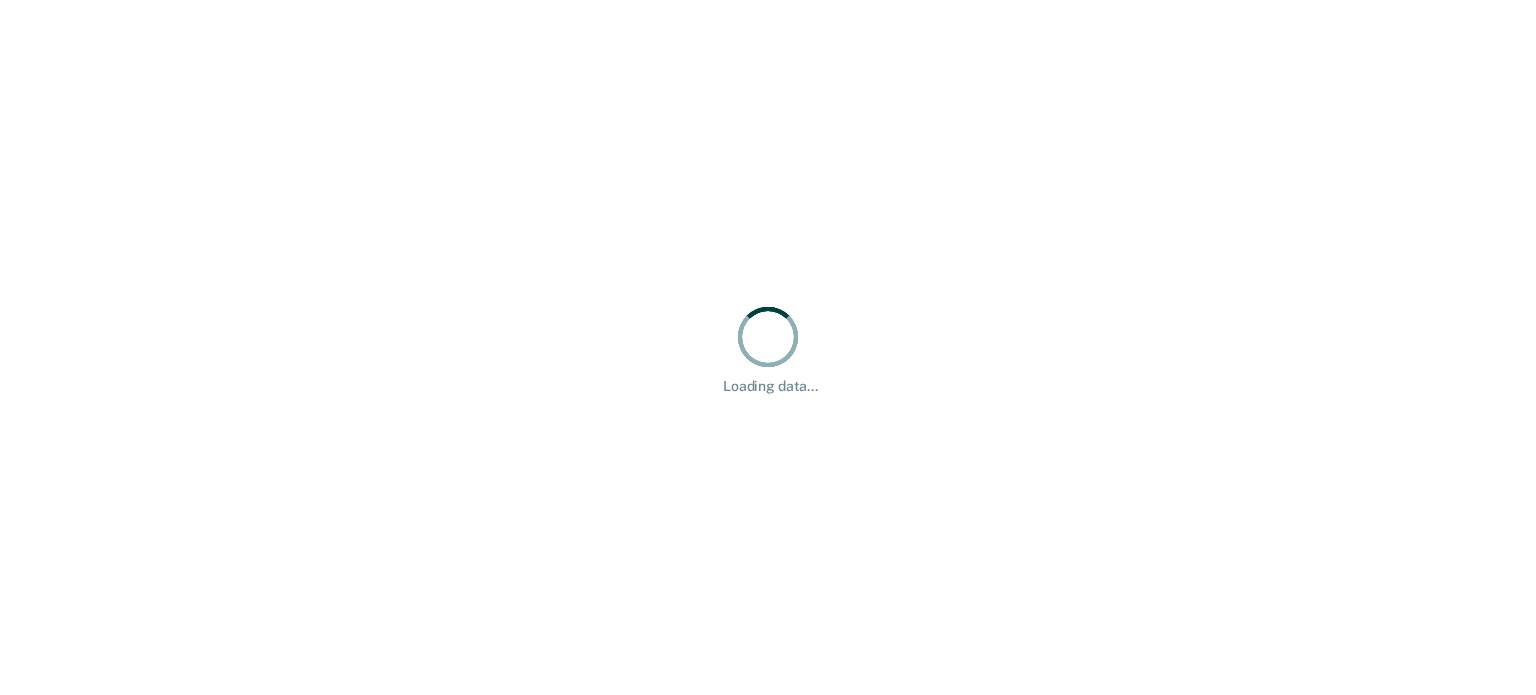 scroll, scrollTop: 0, scrollLeft: 0, axis: both 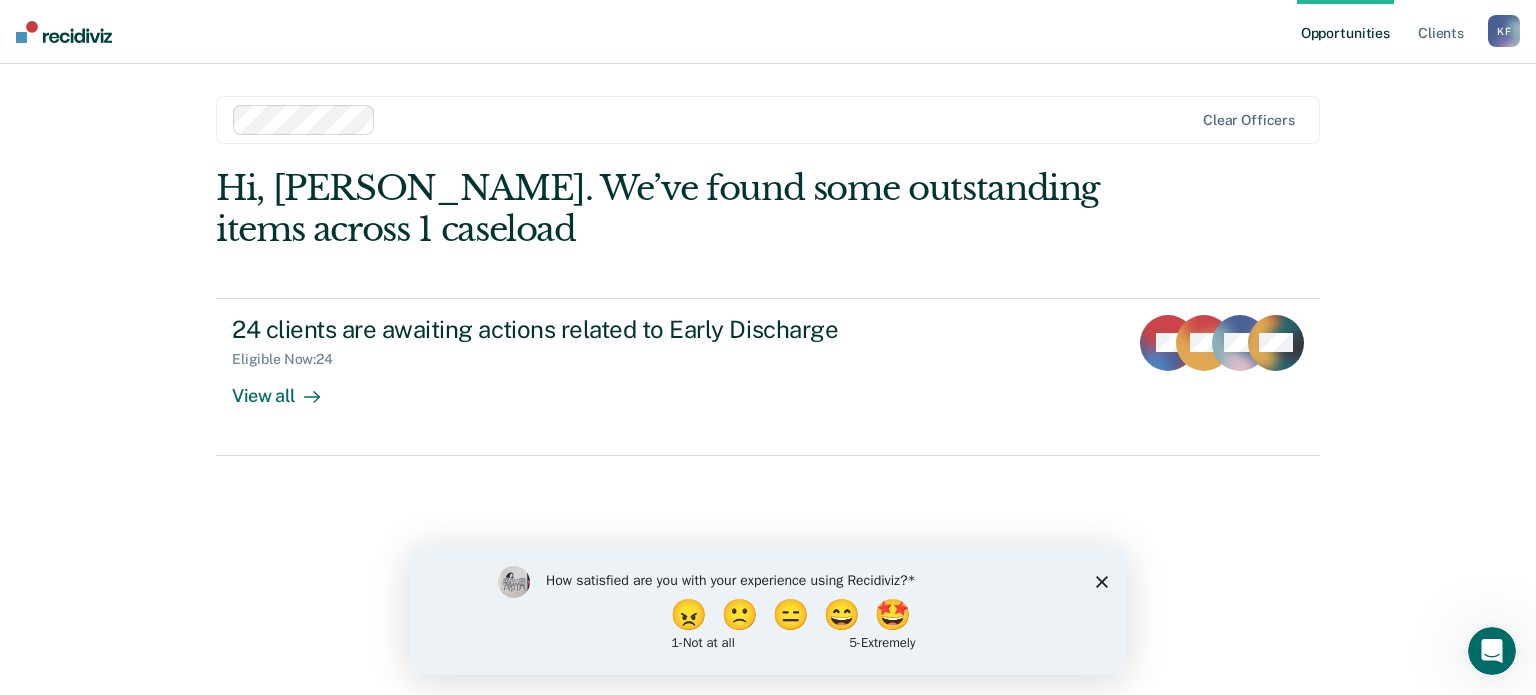 click on "How satisfied are you with your experience using Recidiviz? 😠 🙁 😑 😄 🤩 1  -  Not at all 5  -  Extremely" at bounding box center (768, 609) 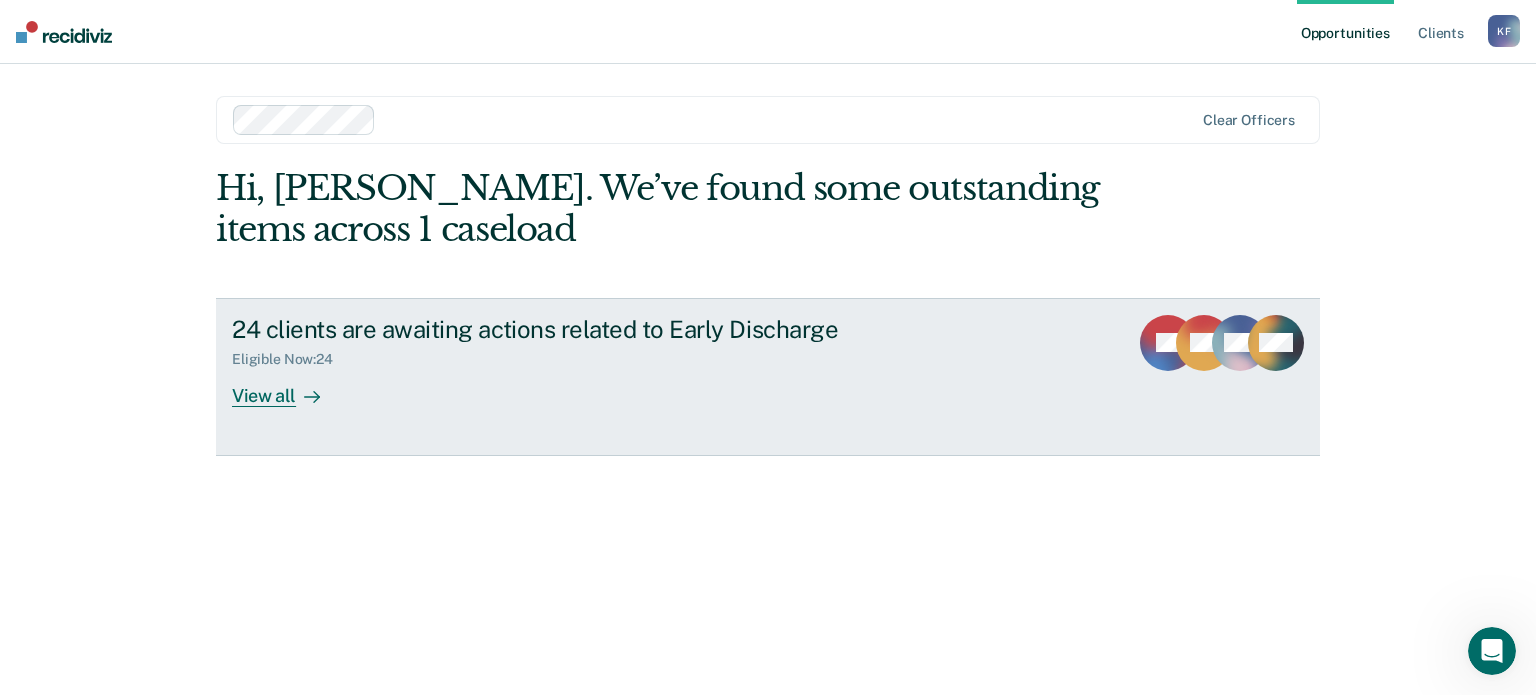 click on "View all" at bounding box center [288, 387] 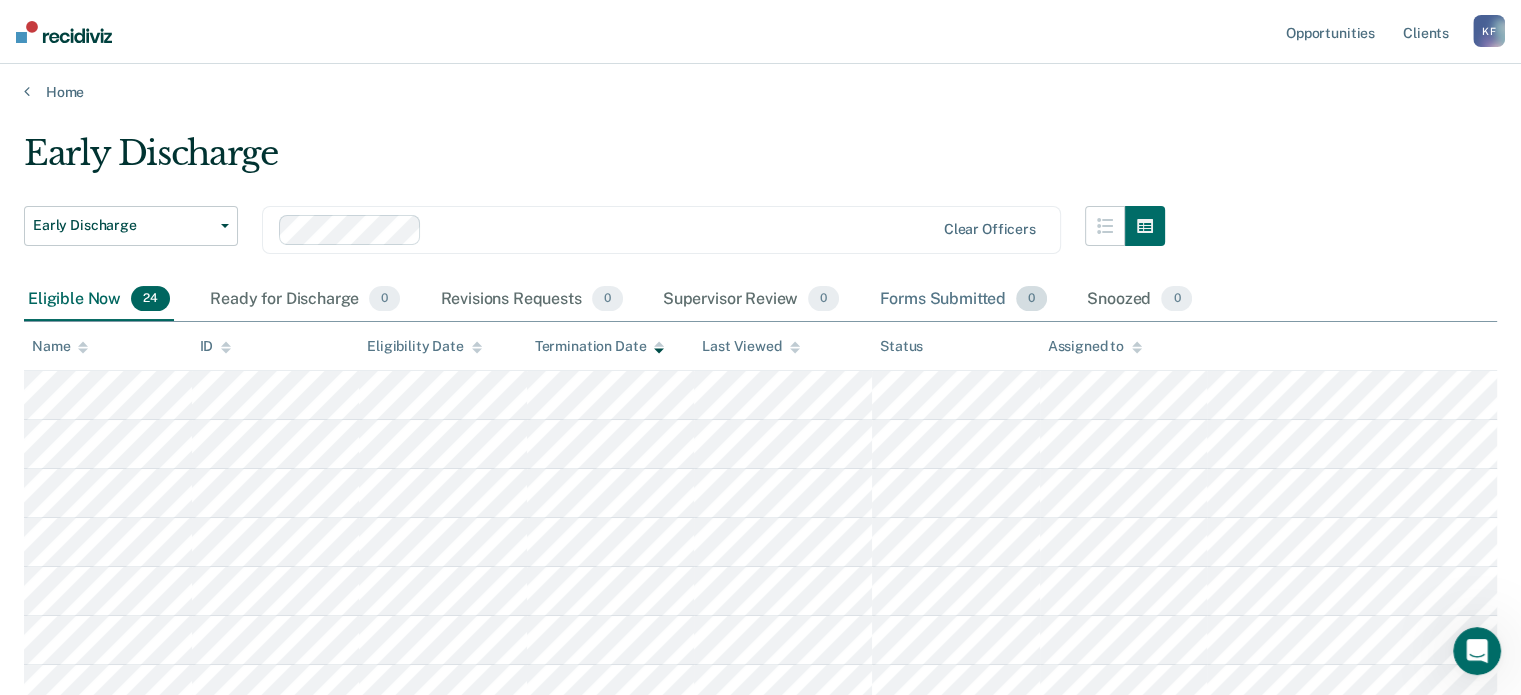 scroll, scrollTop: 100, scrollLeft: 0, axis: vertical 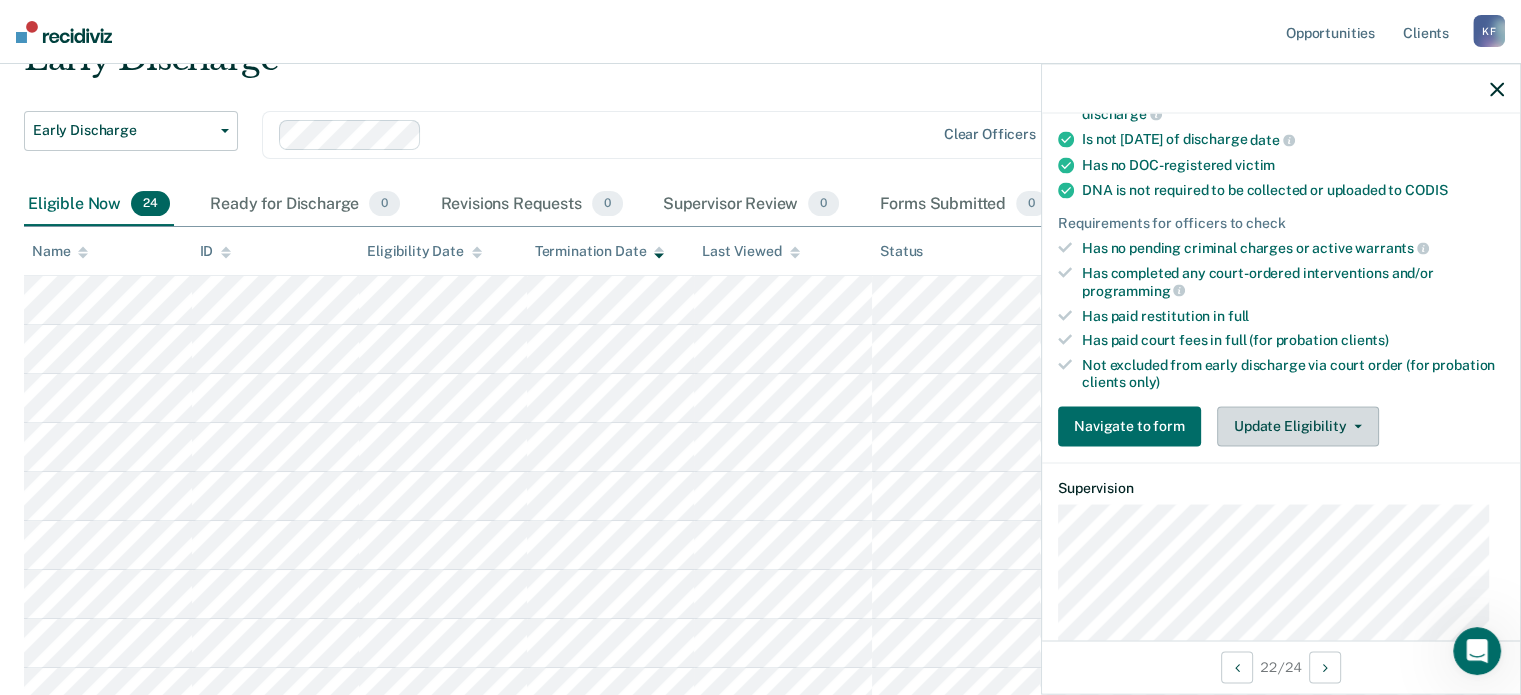 click on "Update Eligibility" at bounding box center (1298, 426) 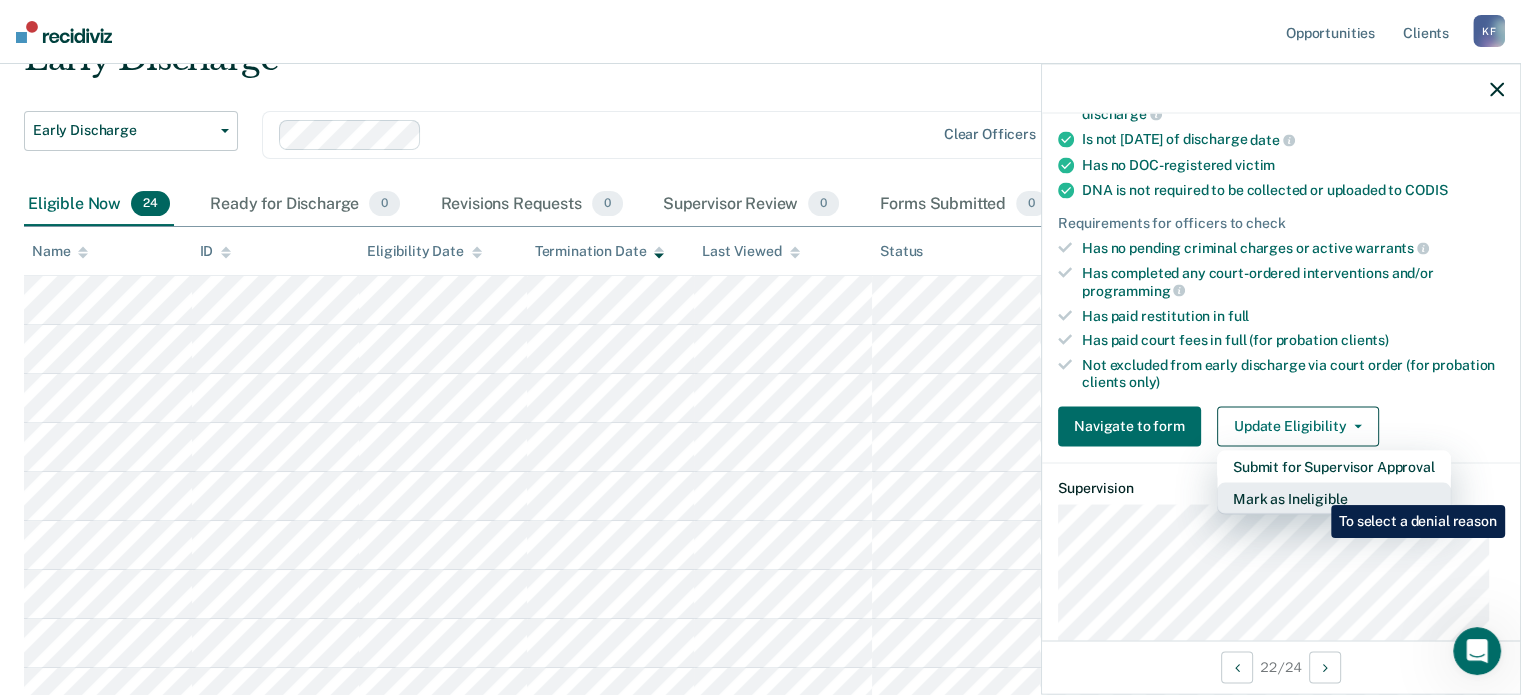 click on "Mark as Ineligible" at bounding box center (1334, 498) 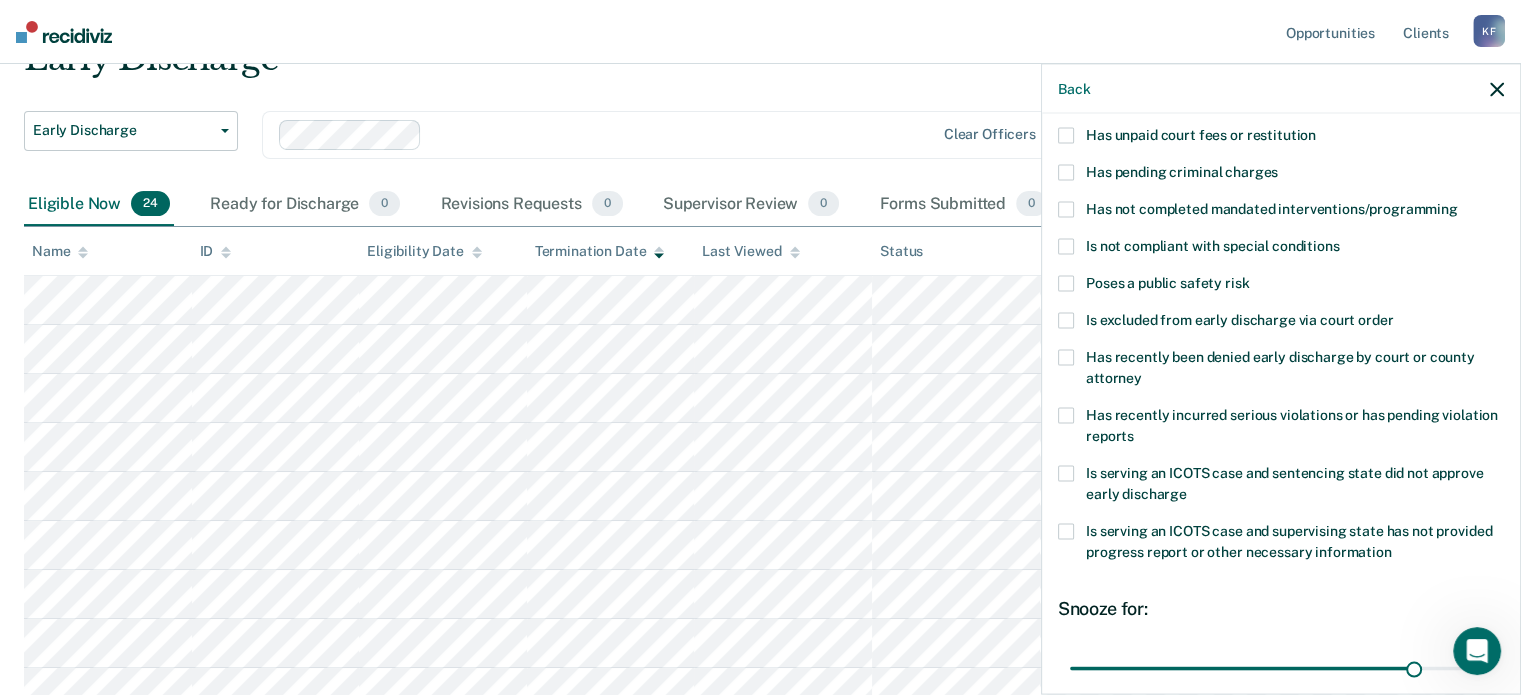 scroll, scrollTop: 107, scrollLeft: 0, axis: vertical 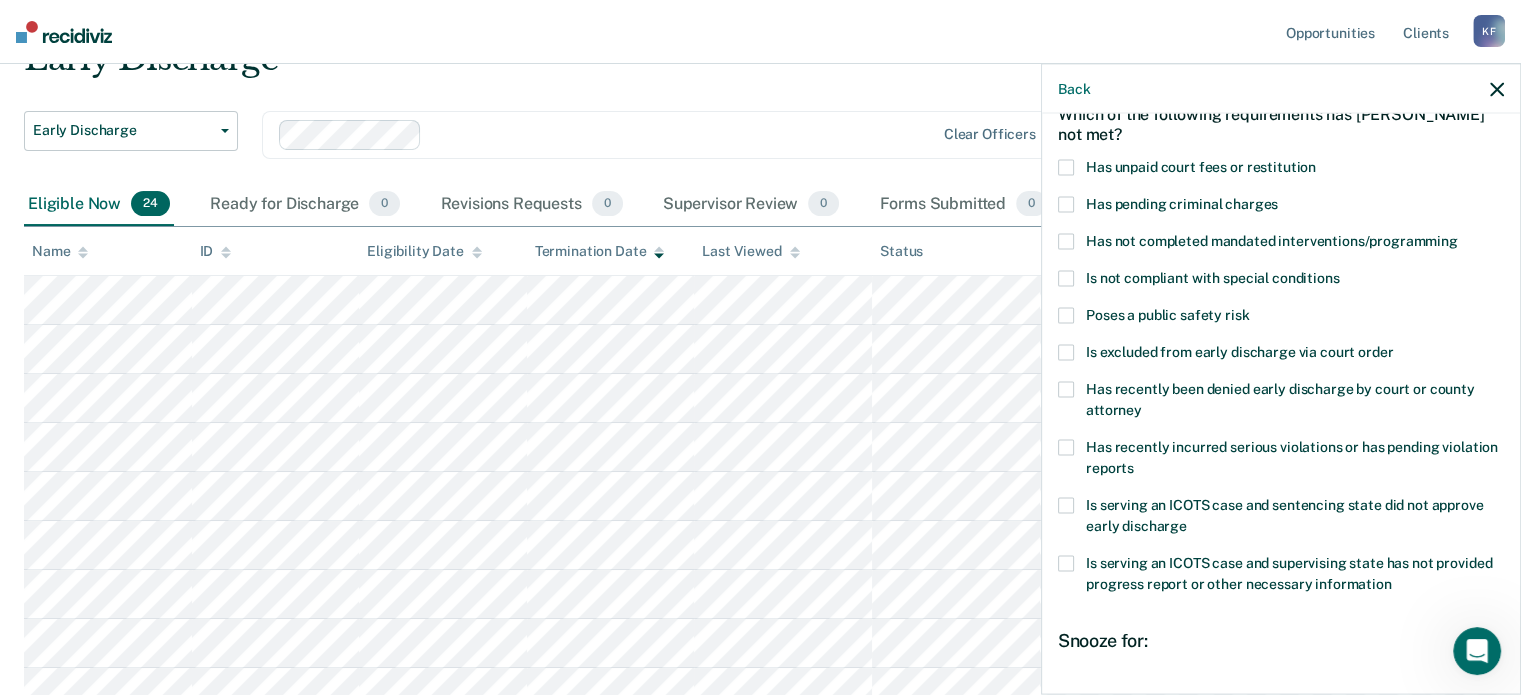 click at bounding box center (1066, 241) 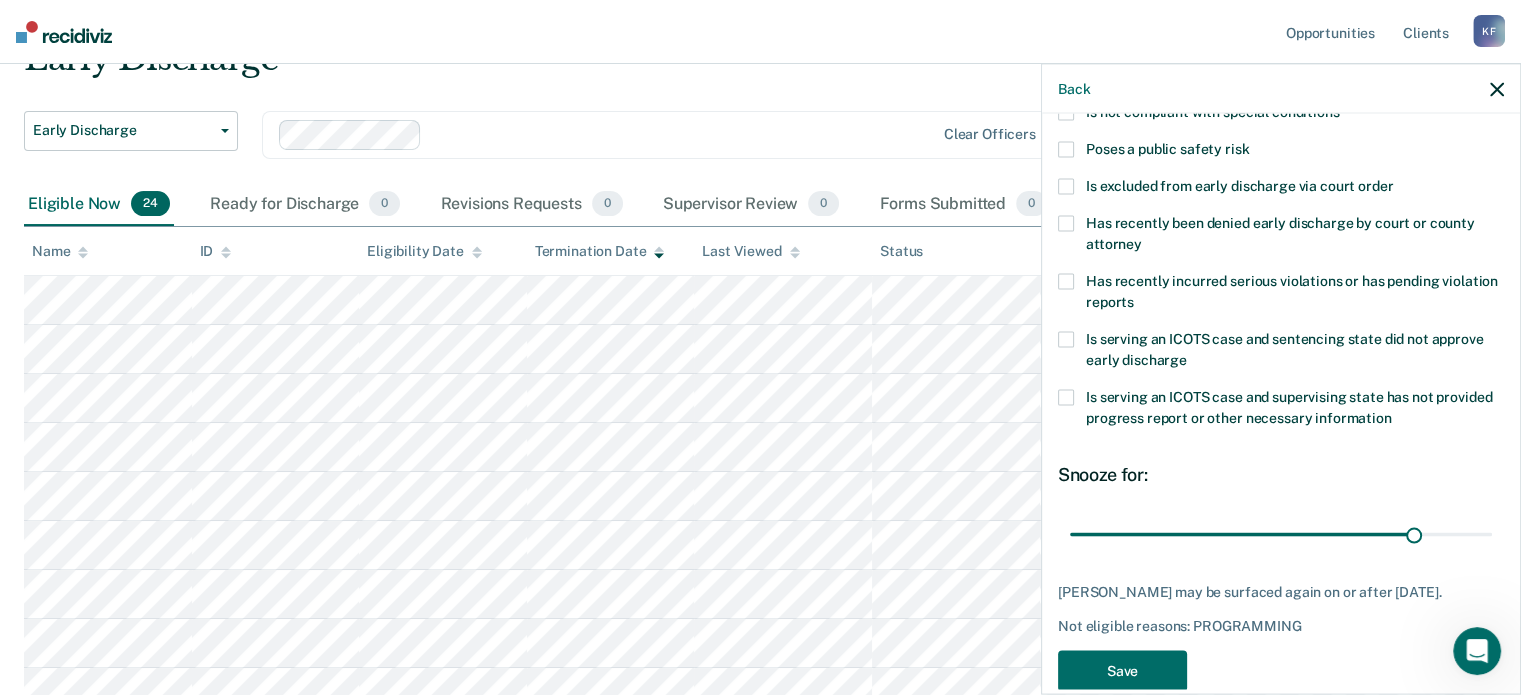 scroll, scrollTop: 307, scrollLeft: 0, axis: vertical 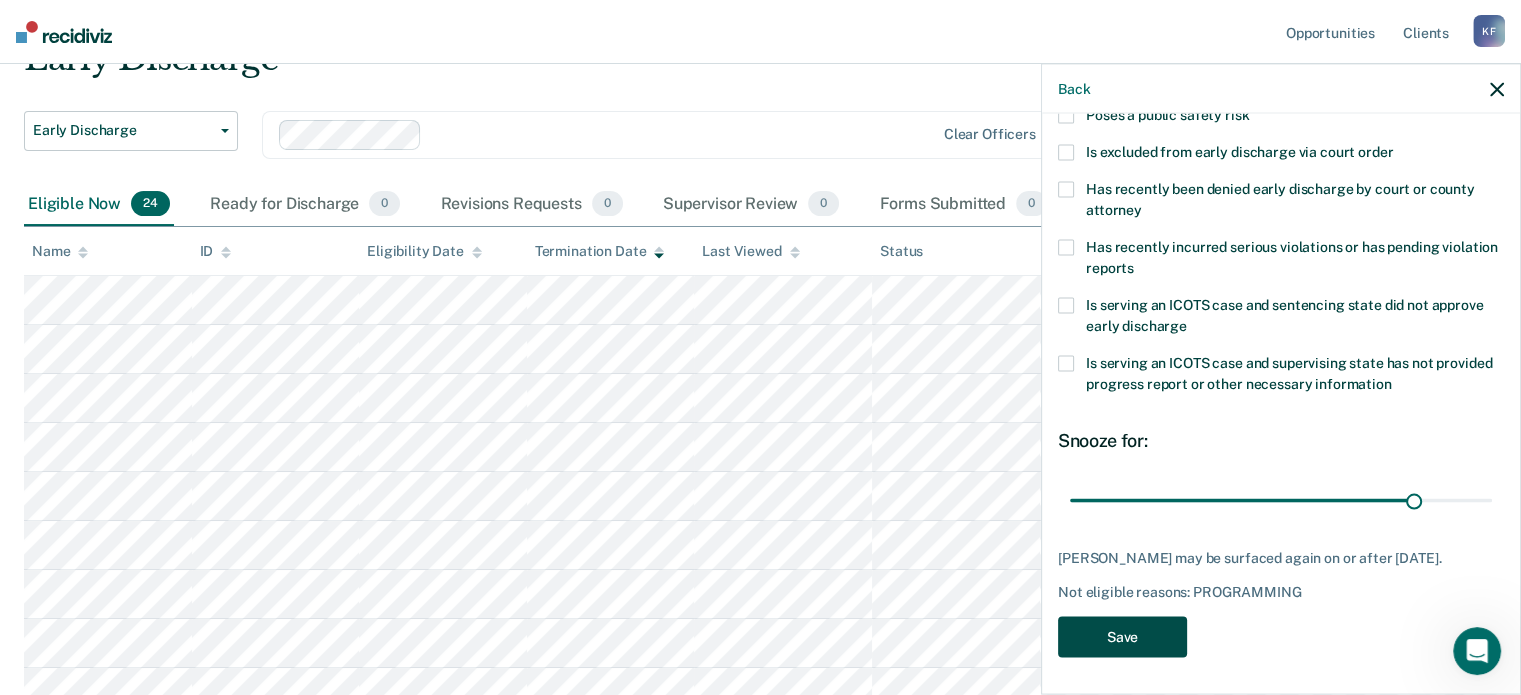 click on "Save" at bounding box center [1122, 636] 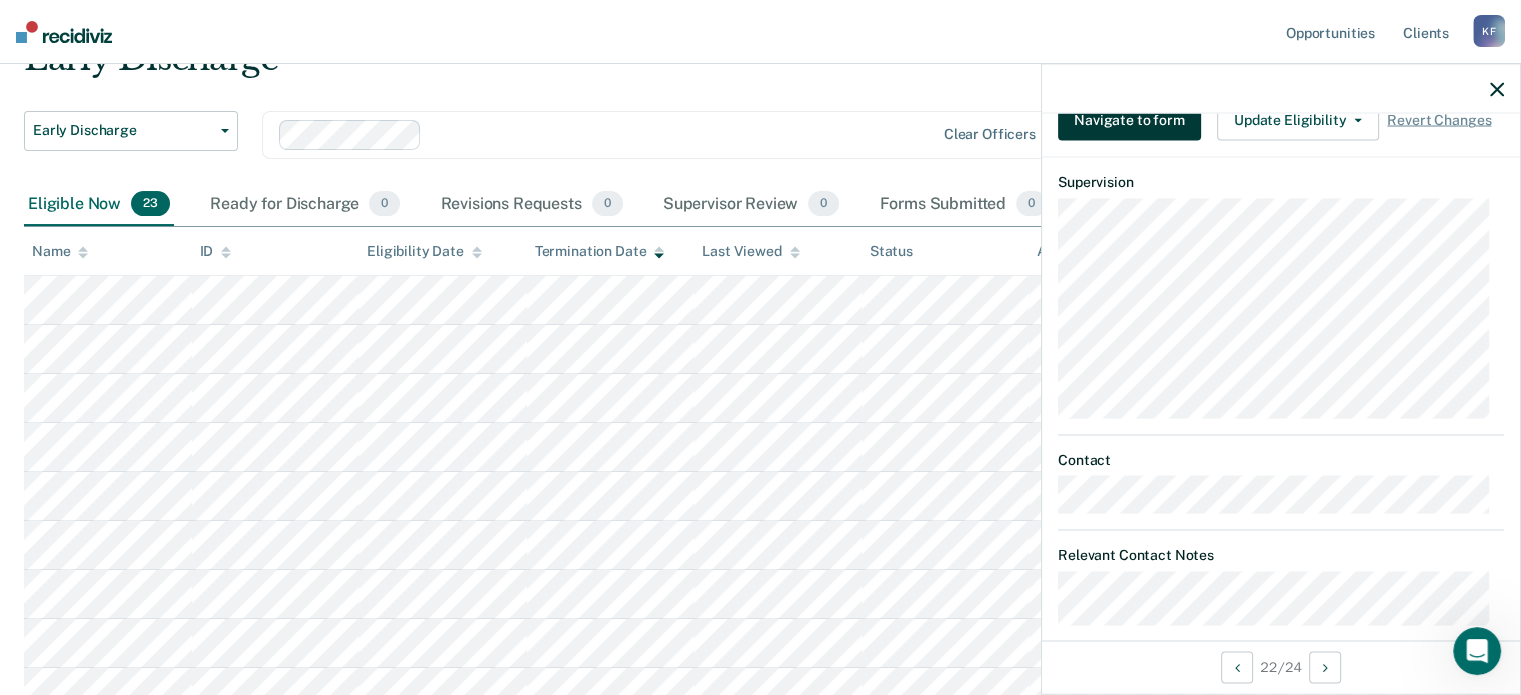 scroll, scrollTop: 886, scrollLeft: 0, axis: vertical 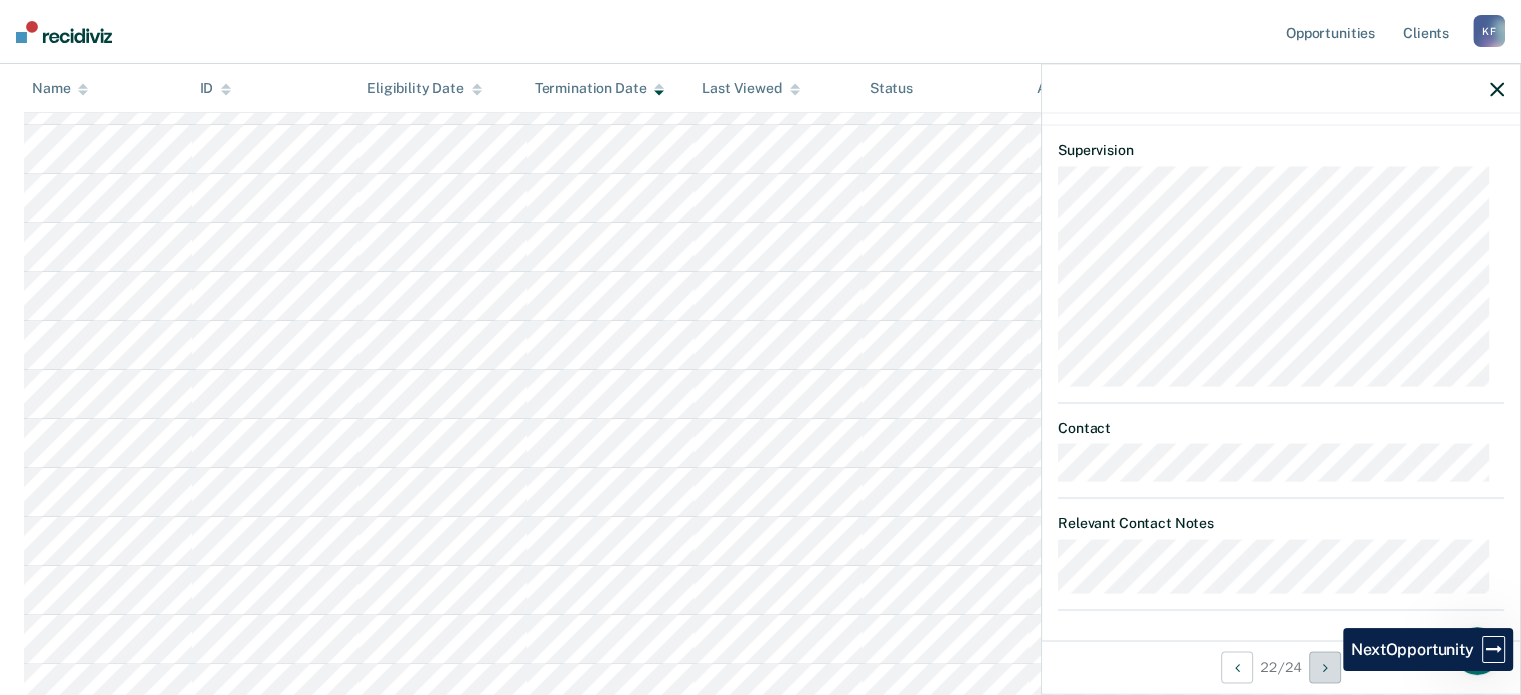 click at bounding box center [1325, 667] 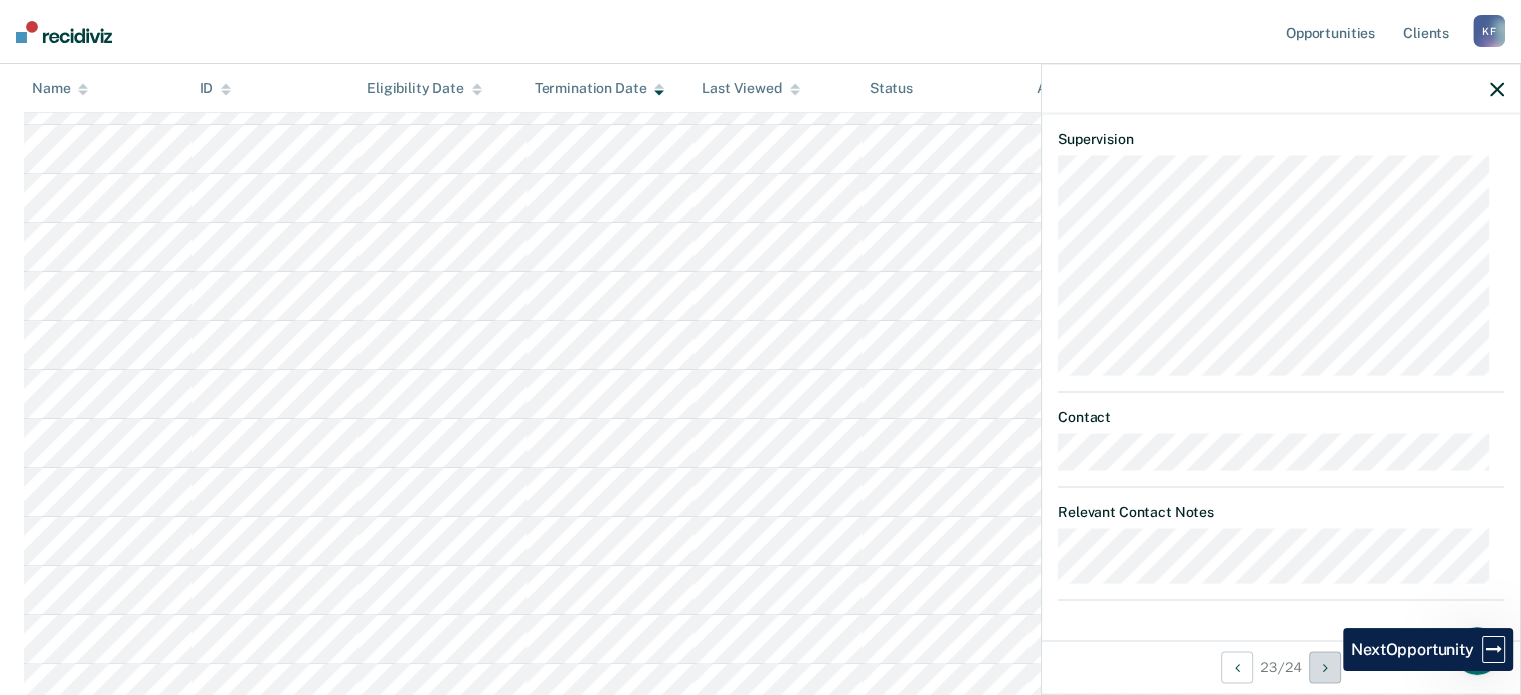 scroll, scrollTop: 684, scrollLeft: 0, axis: vertical 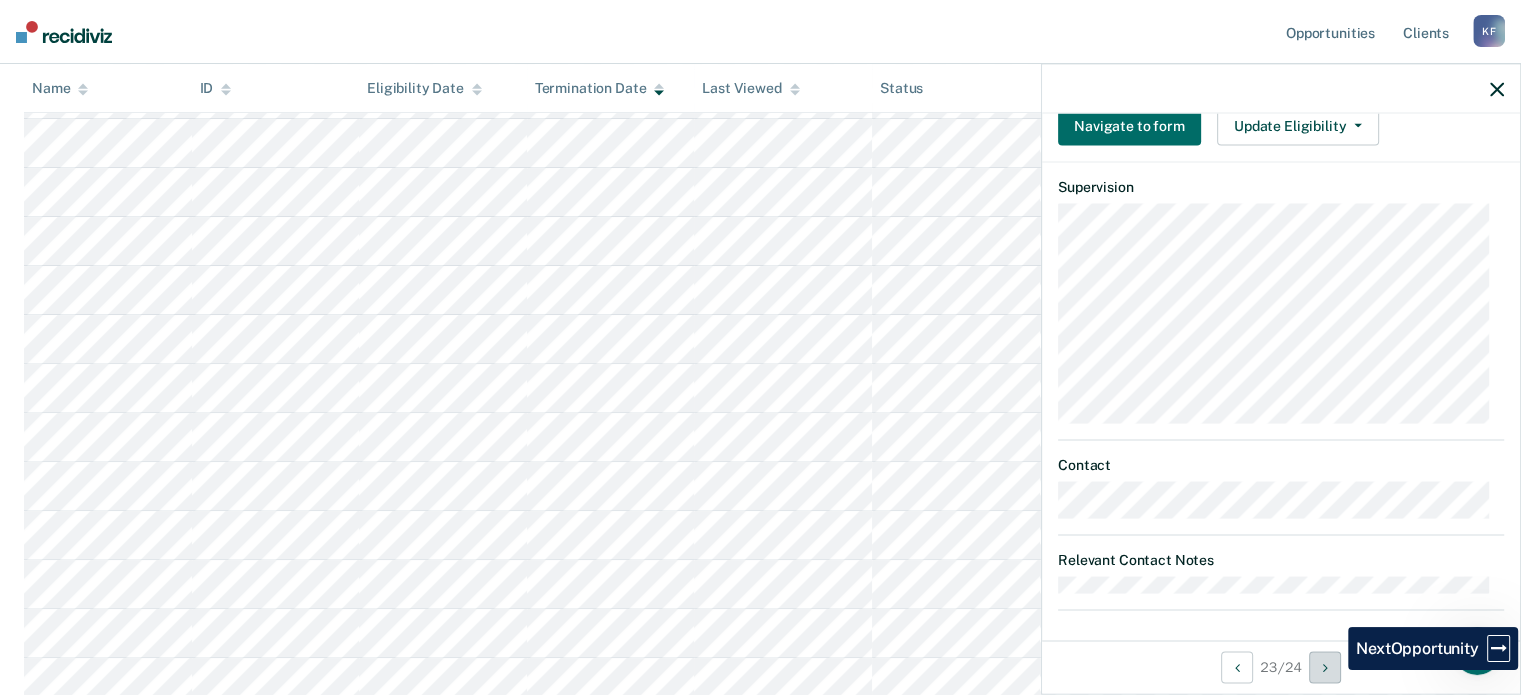 click at bounding box center (1325, 667) 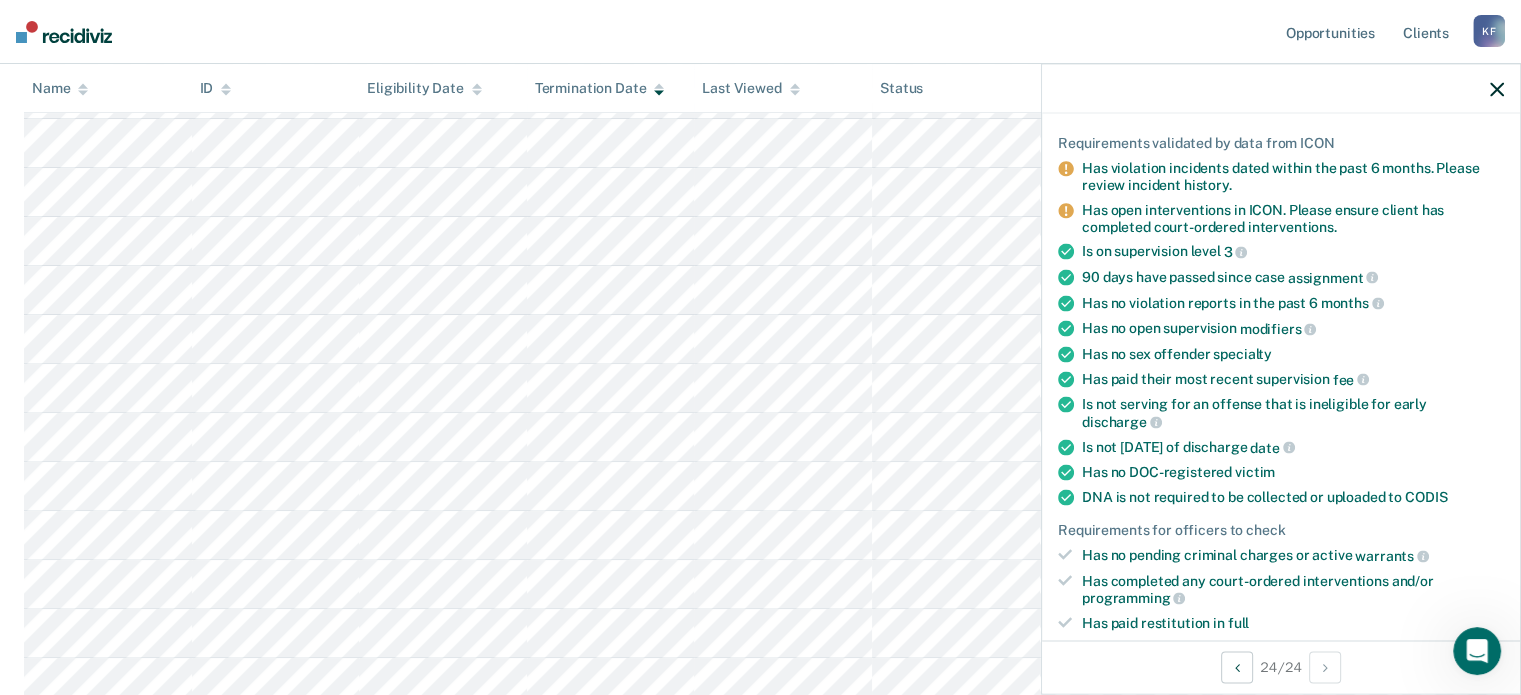 scroll, scrollTop: 0, scrollLeft: 0, axis: both 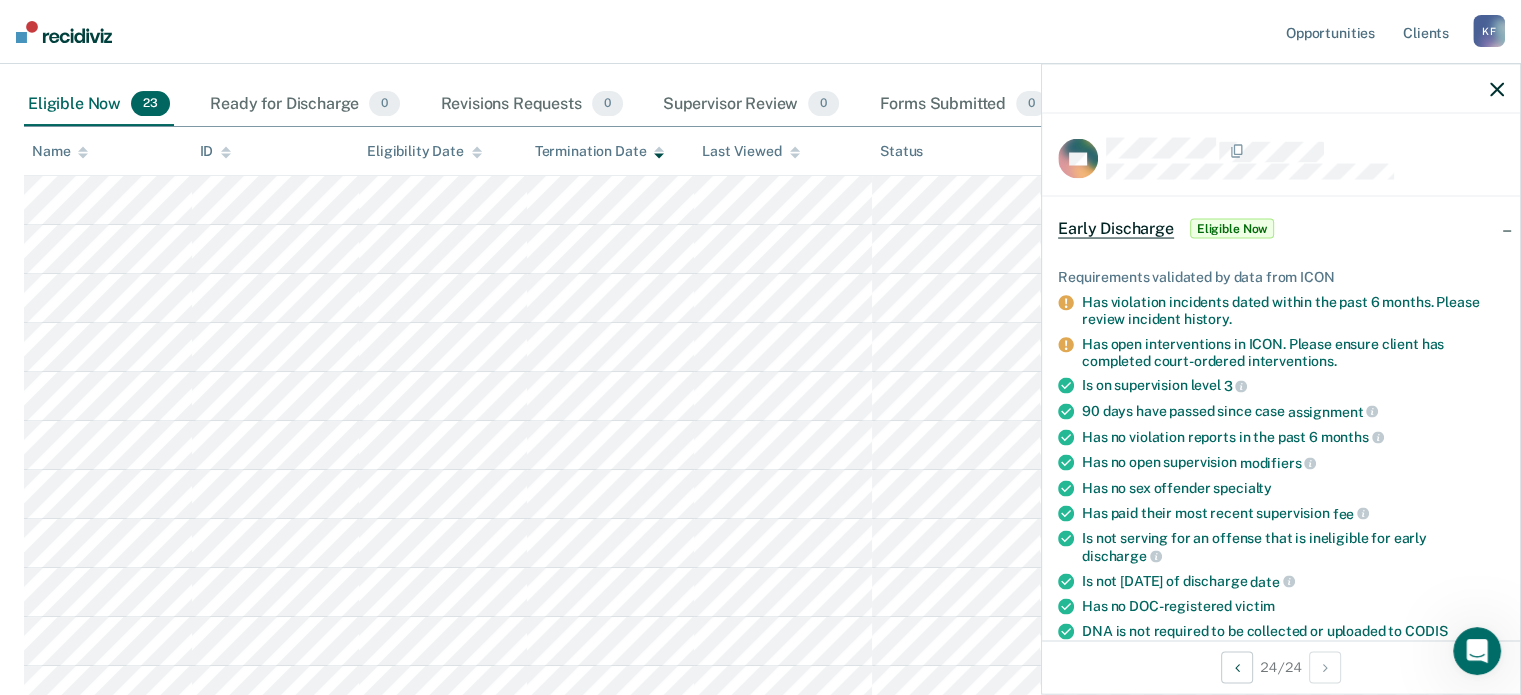 click 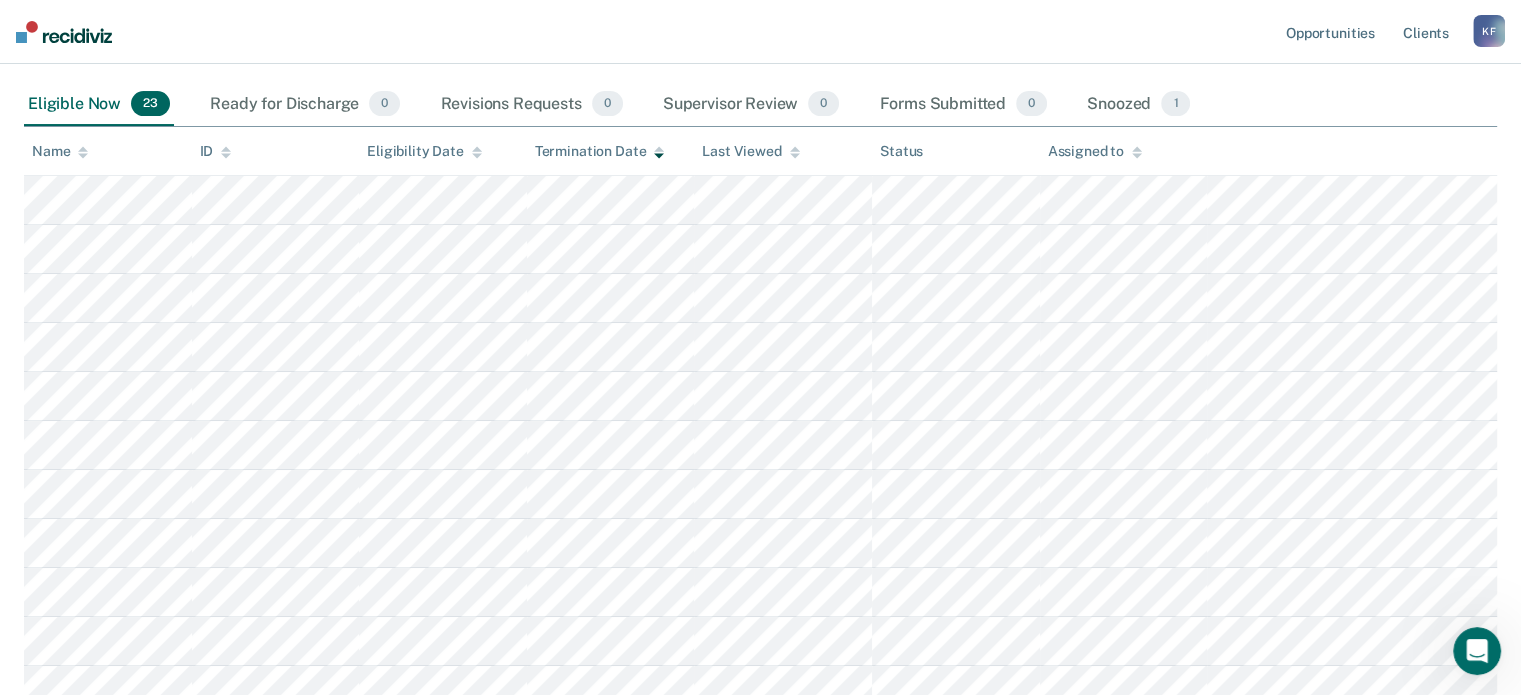 click 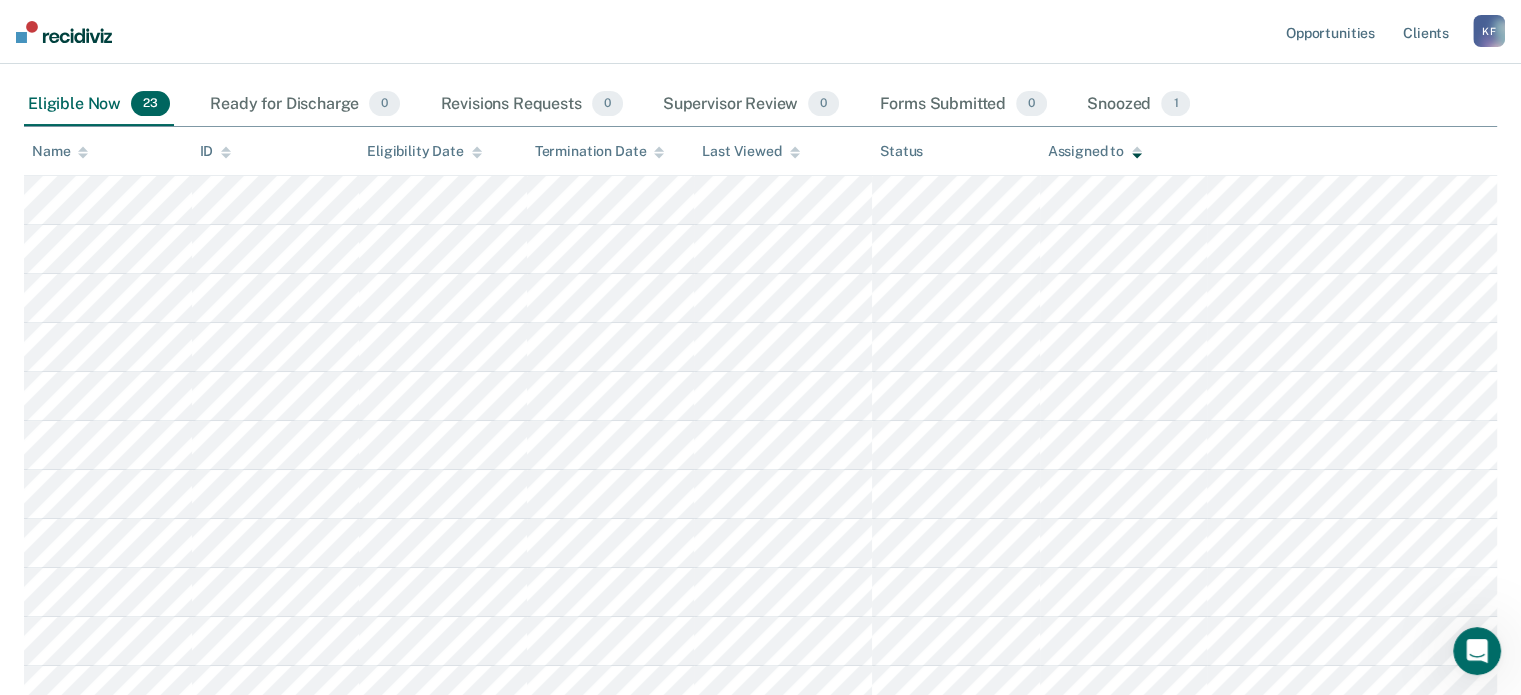 click 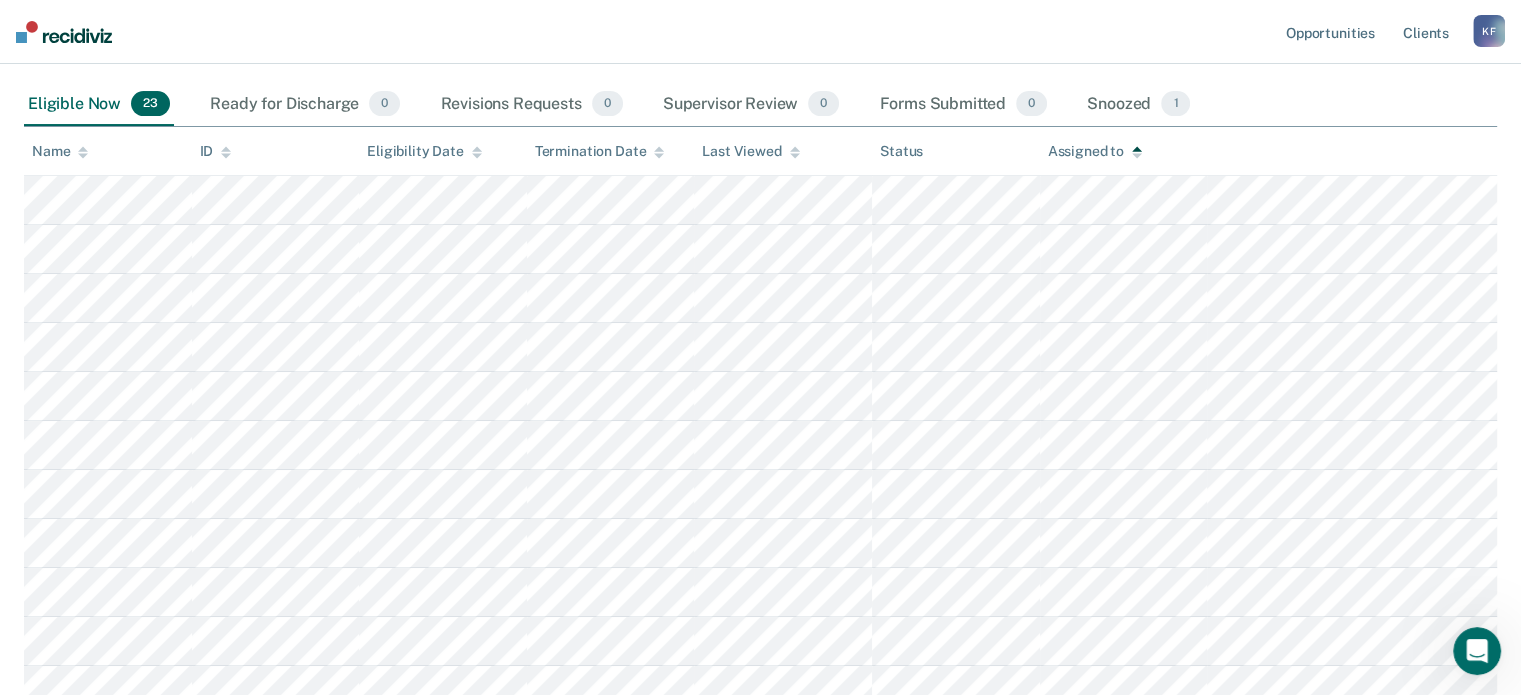 click on "Name" at bounding box center [60, 151] 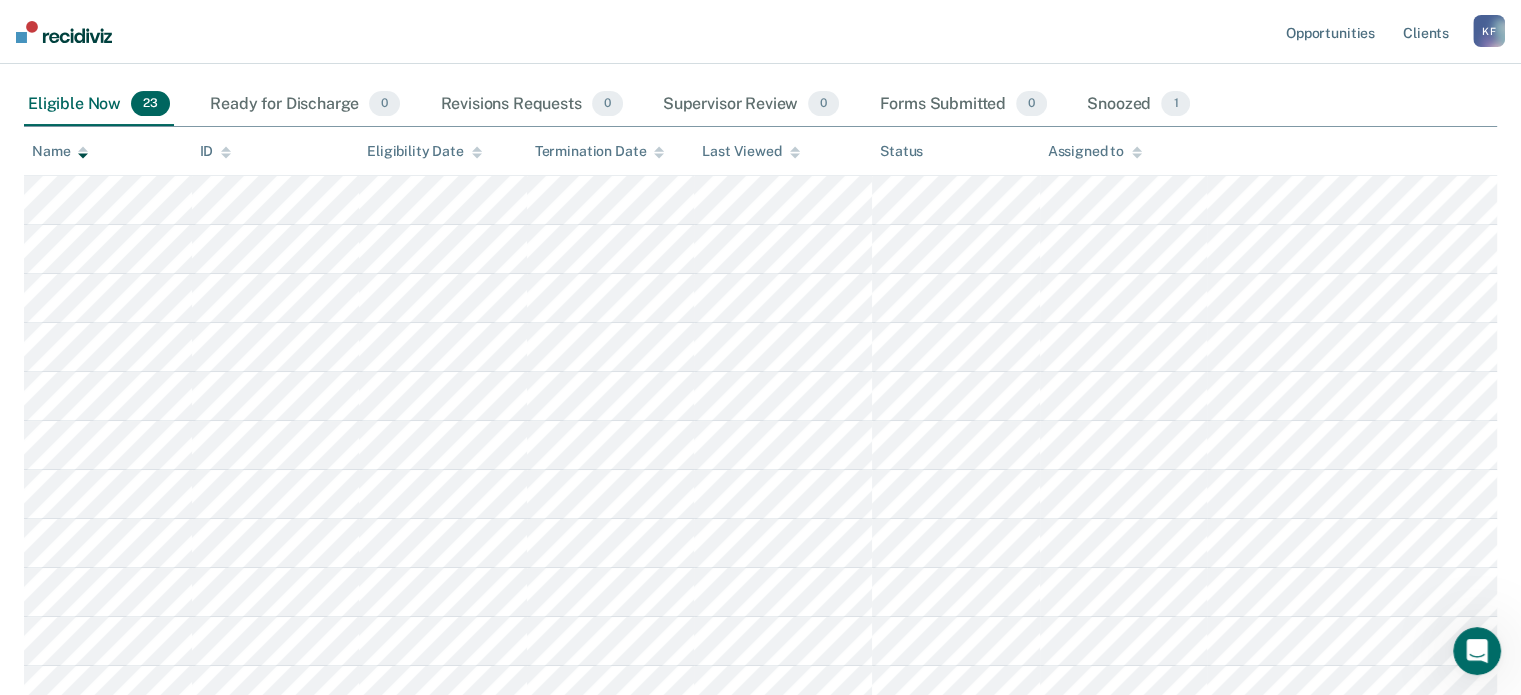 click 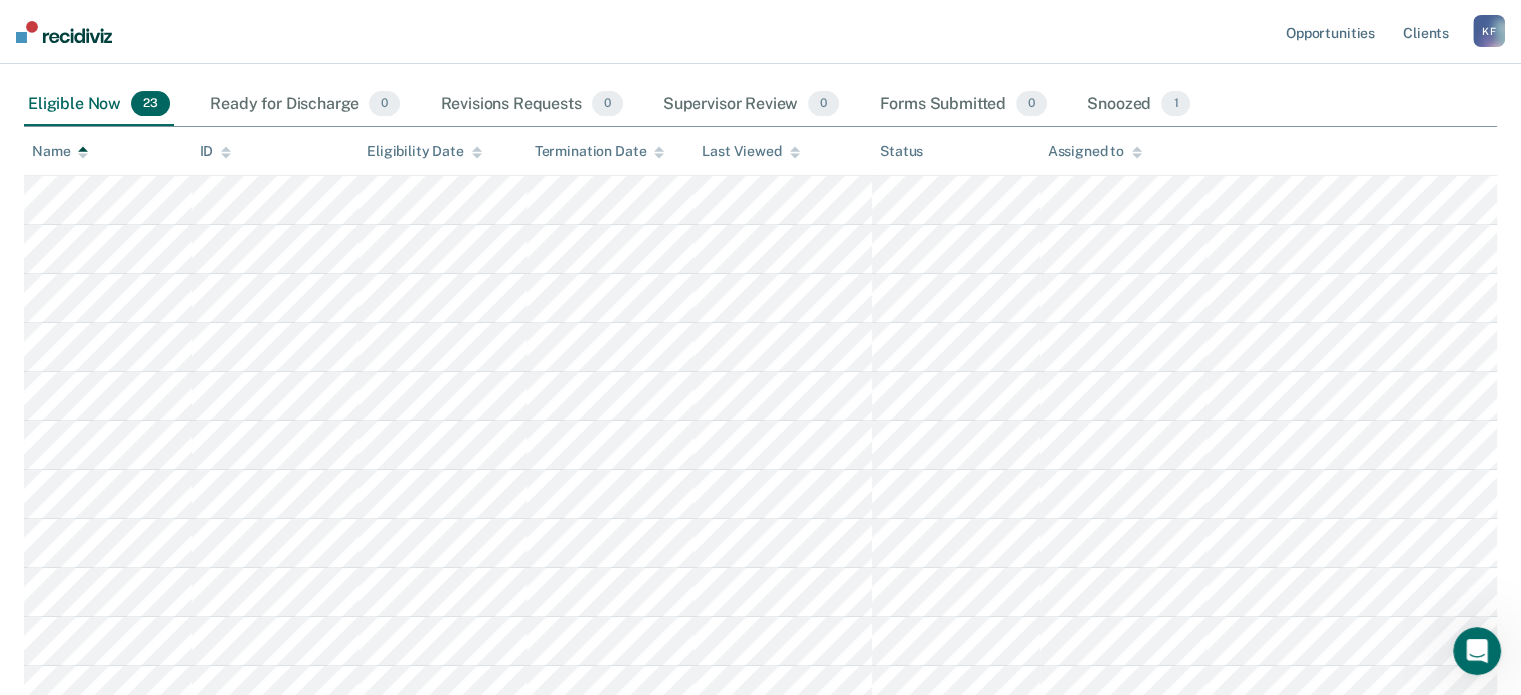 click 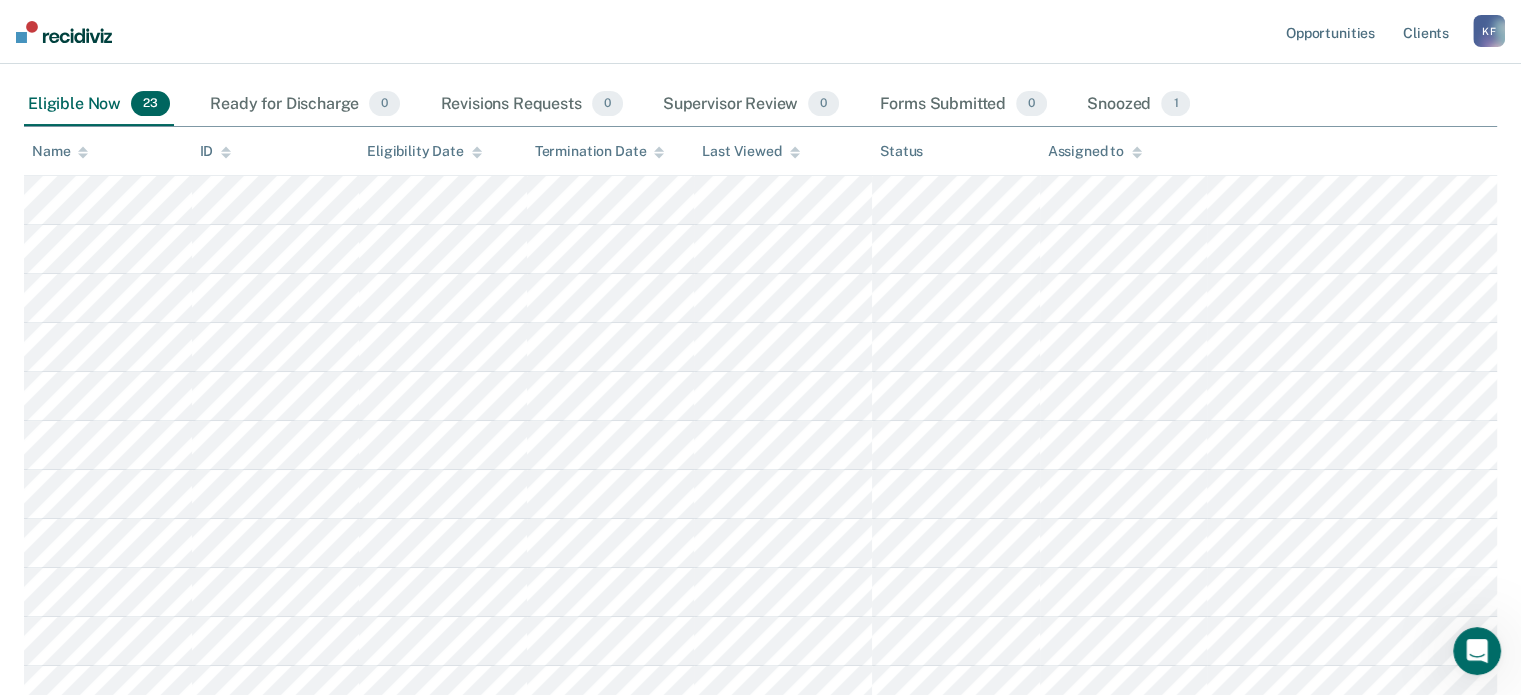 click on "Eligibility Date" at bounding box center (424, 151) 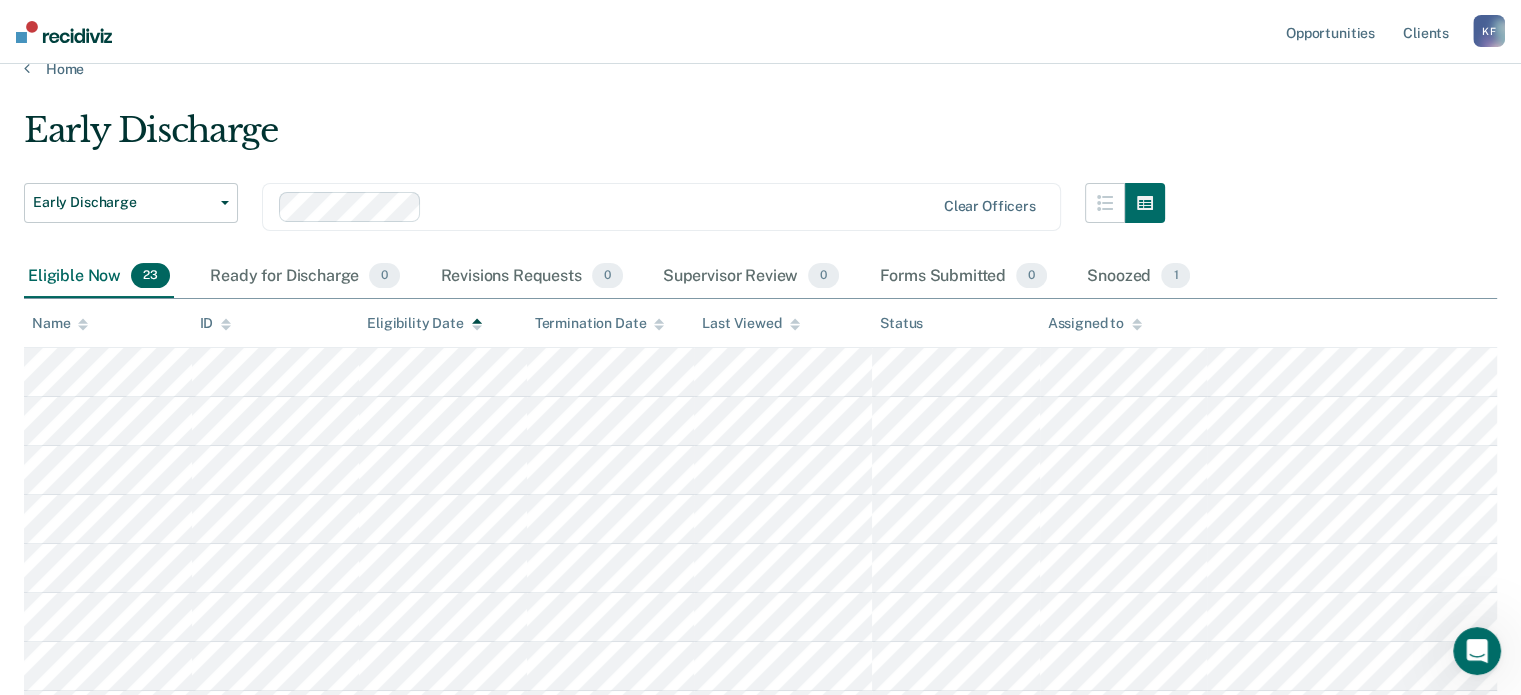 scroll, scrollTop: 0, scrollLeft: 0, axis: both 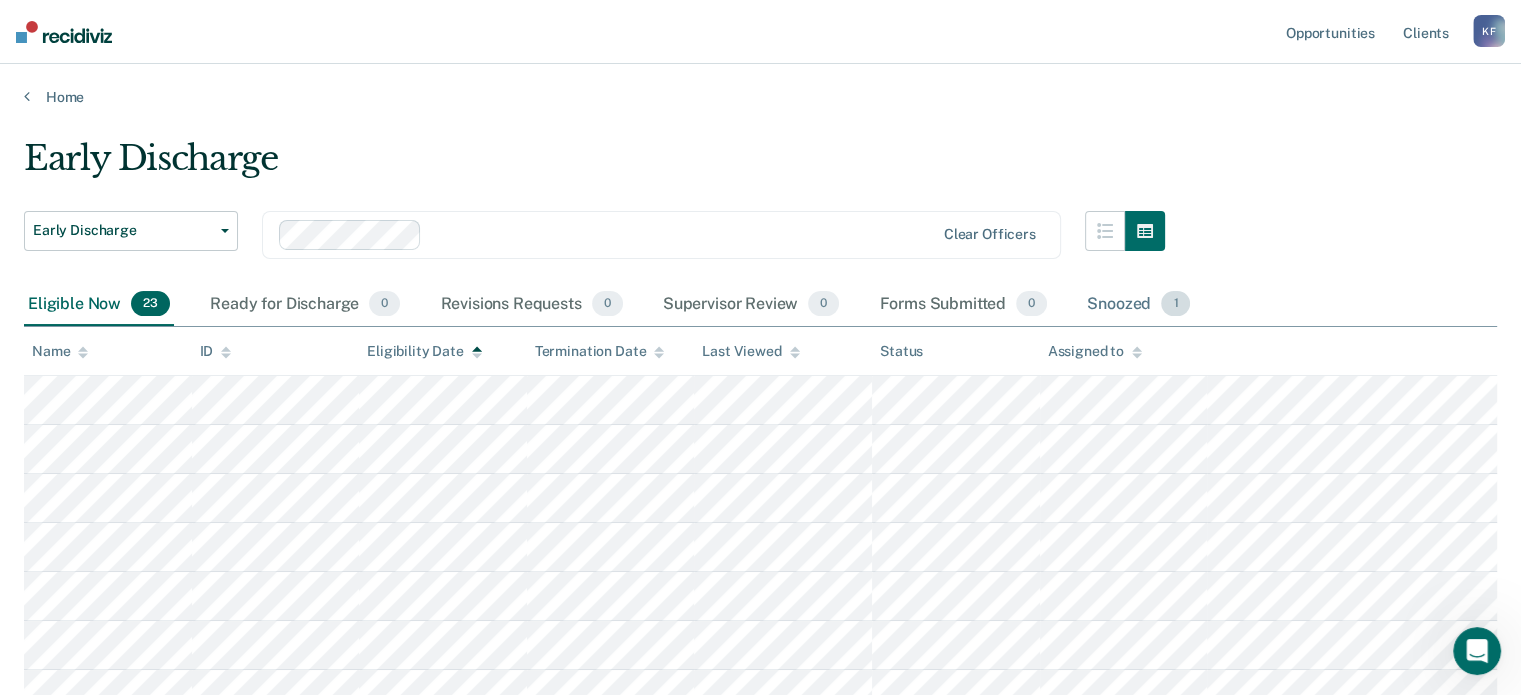 click on "Snoozed 1" at bounding box center (1138, 305) 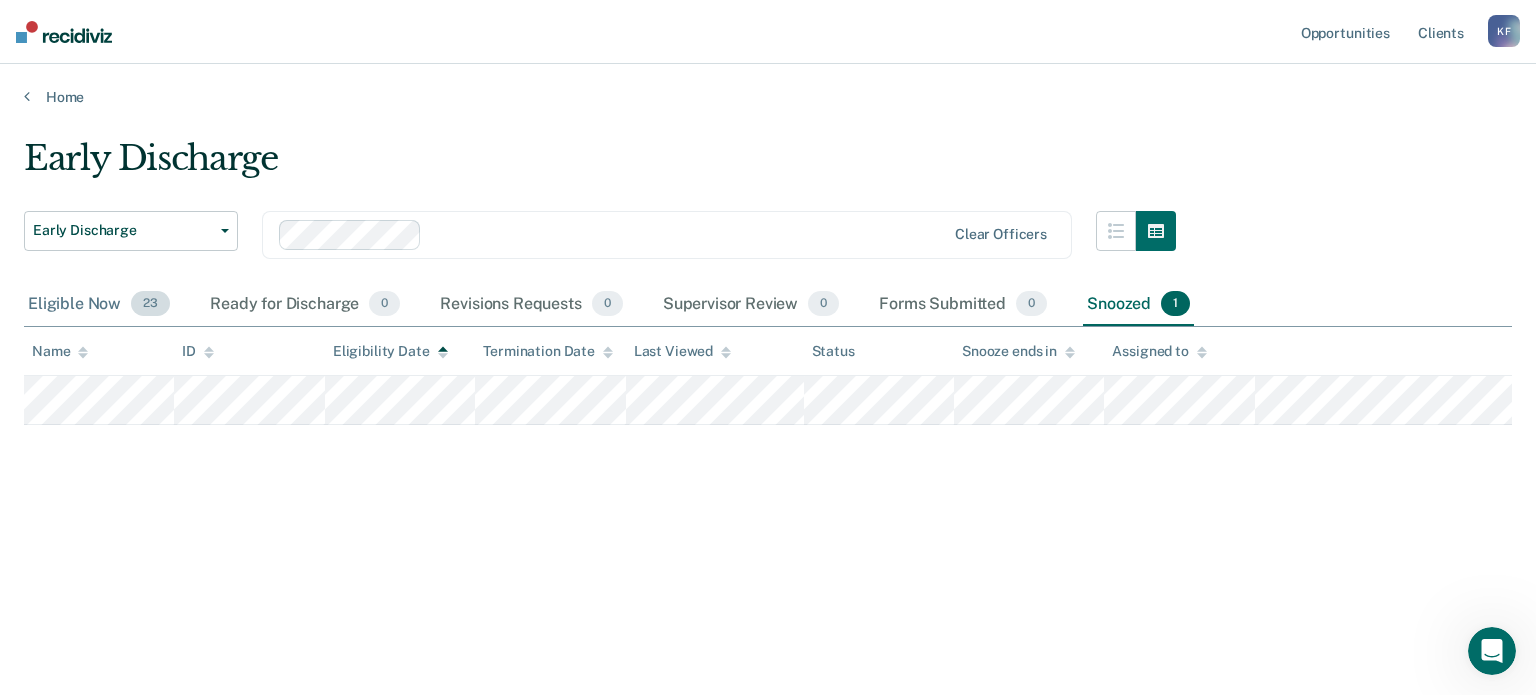 click on "Eligible Now 23" at bounding box center [99, 305] 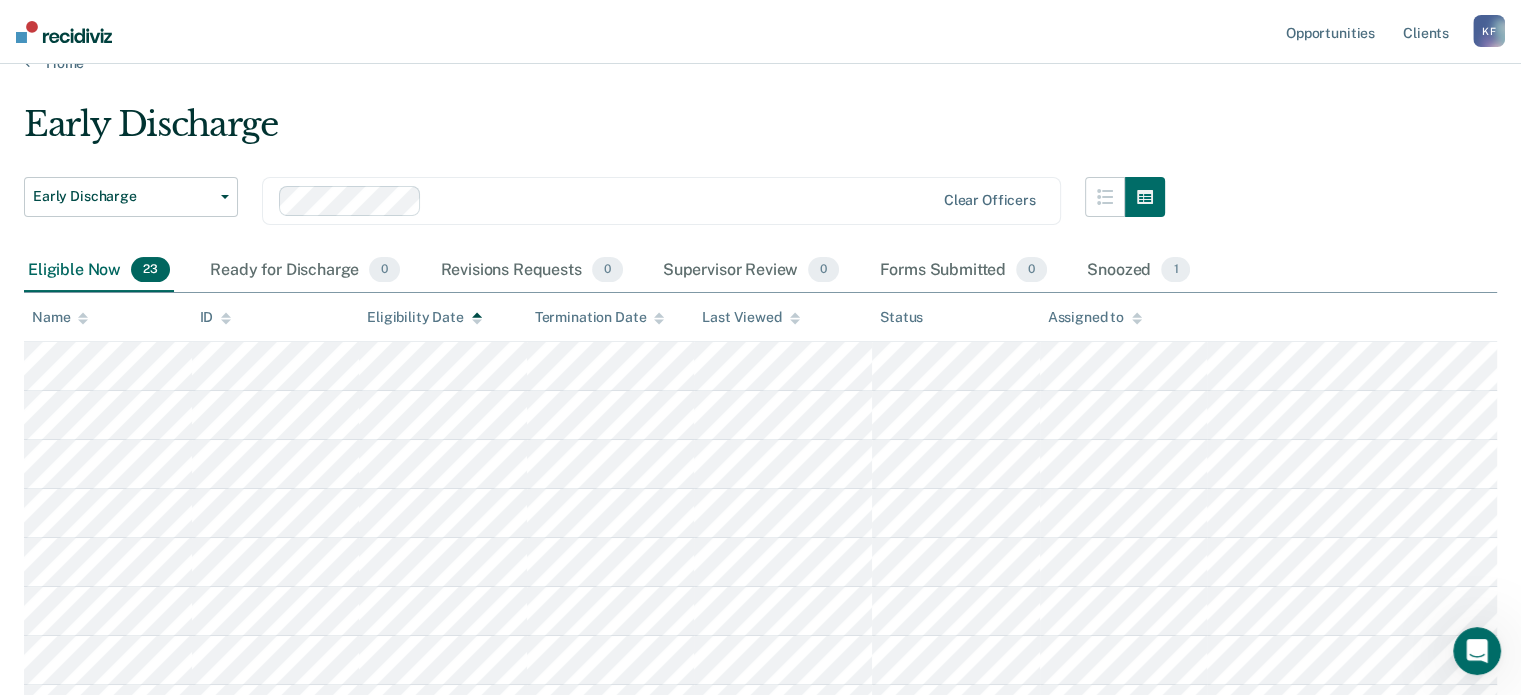 scroll, scrollTop: 0, scrollLeft: 0, axis: both 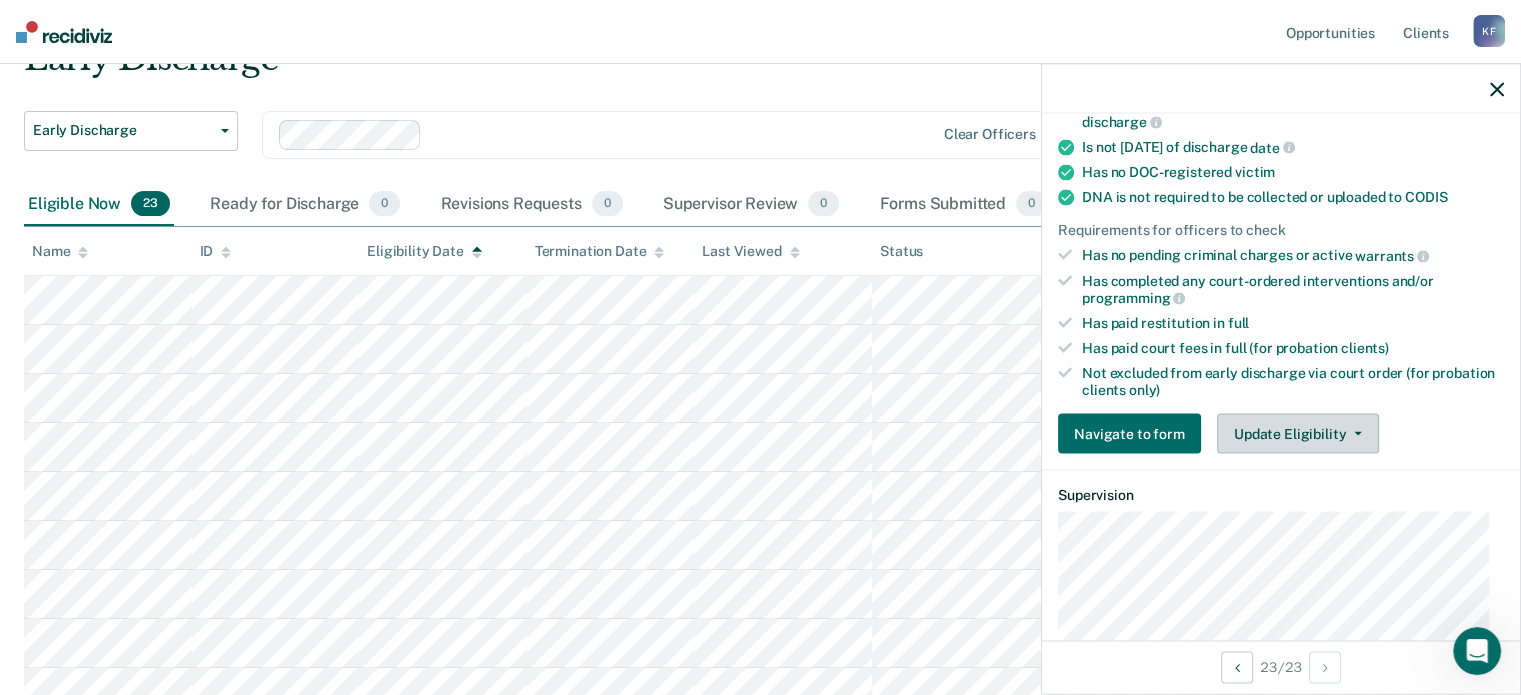 click on "Update Eligibility" at bounding box center [1298, 434] 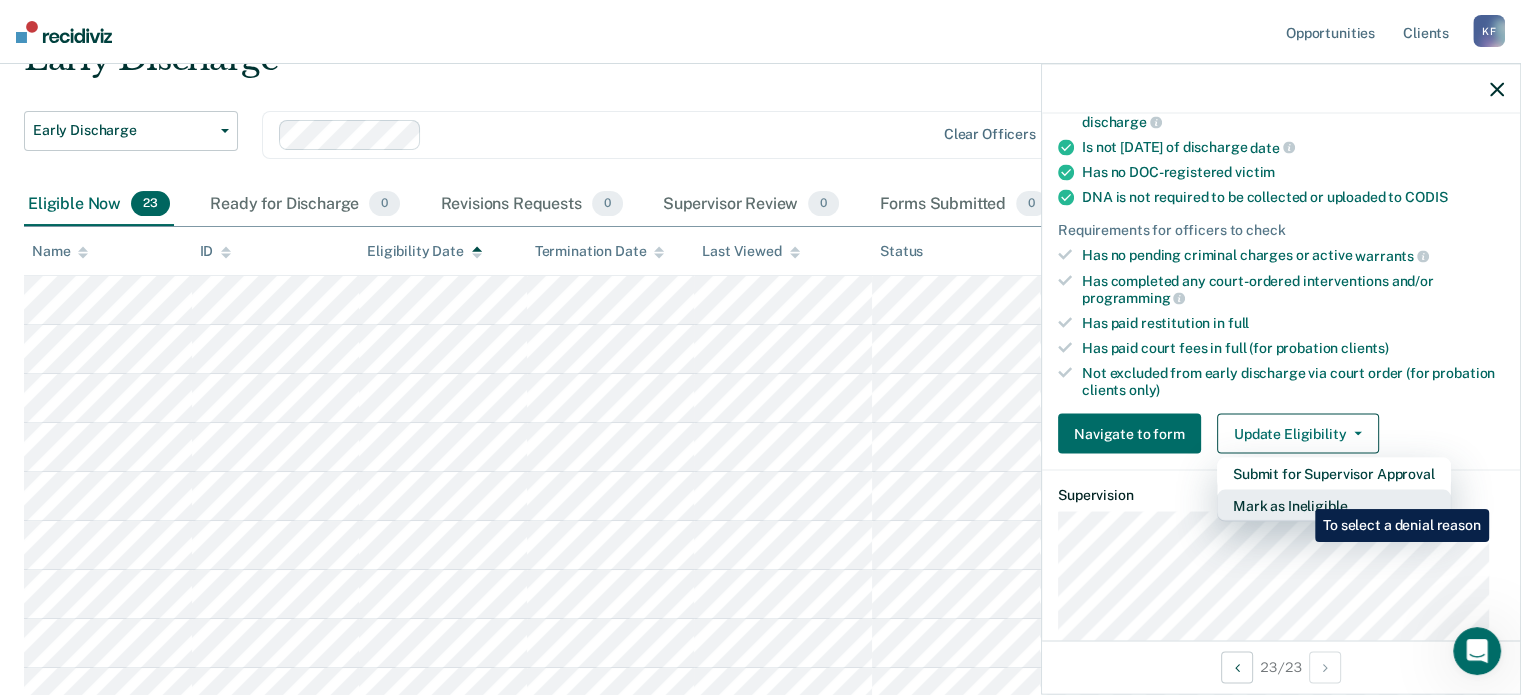 click on "Mark as Ineligible" at bounding box center [1334, 506] 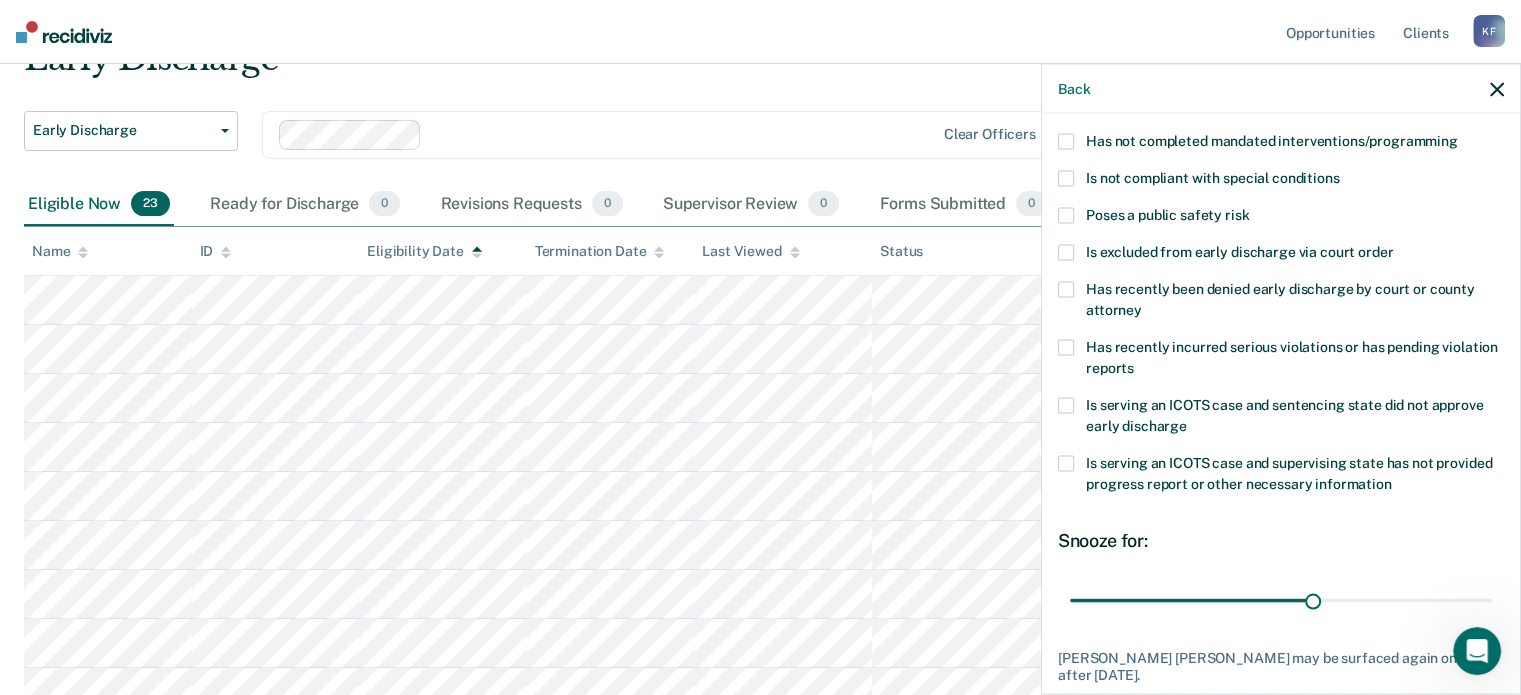 scroll, scrollTop: 107, scrollLeft: 0, axis: vertical 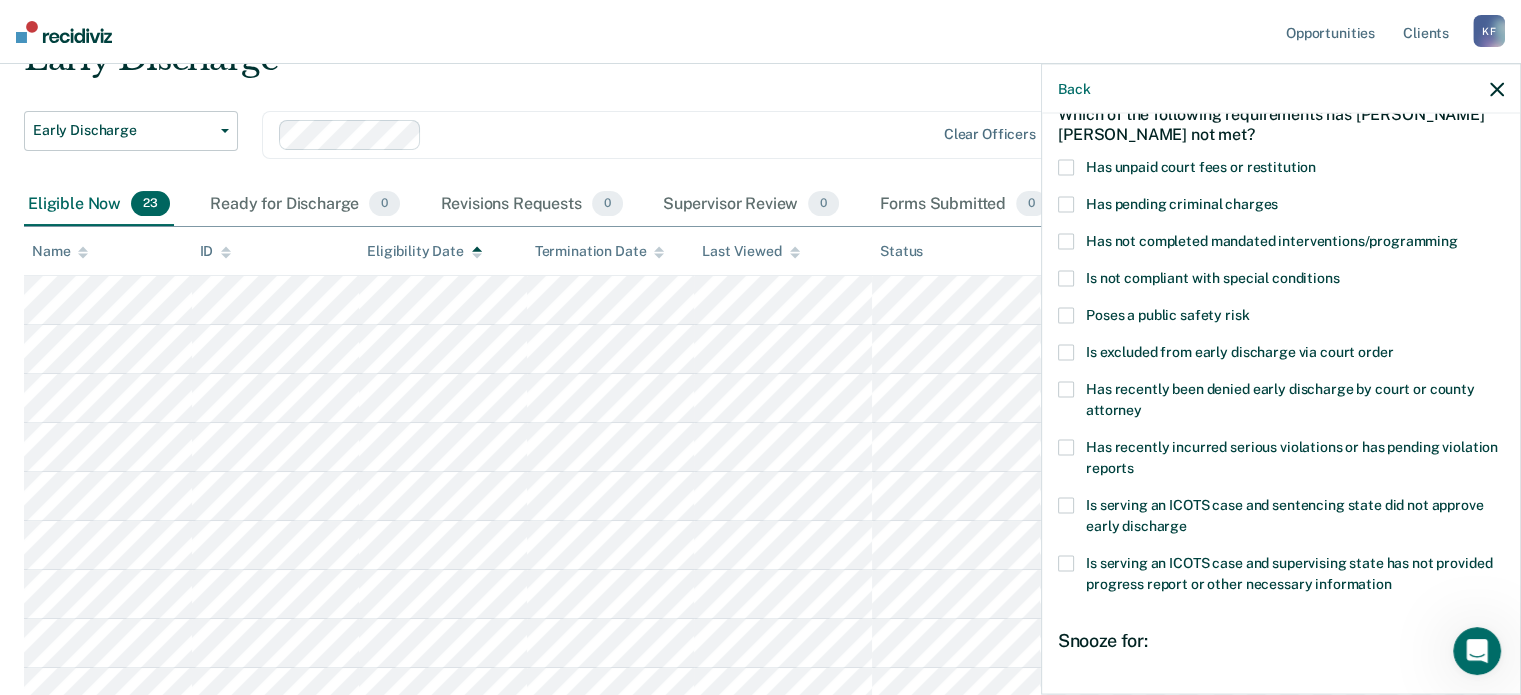 click on "Has not completed mandated interventions/programming" at bounding box center [1281, 243] 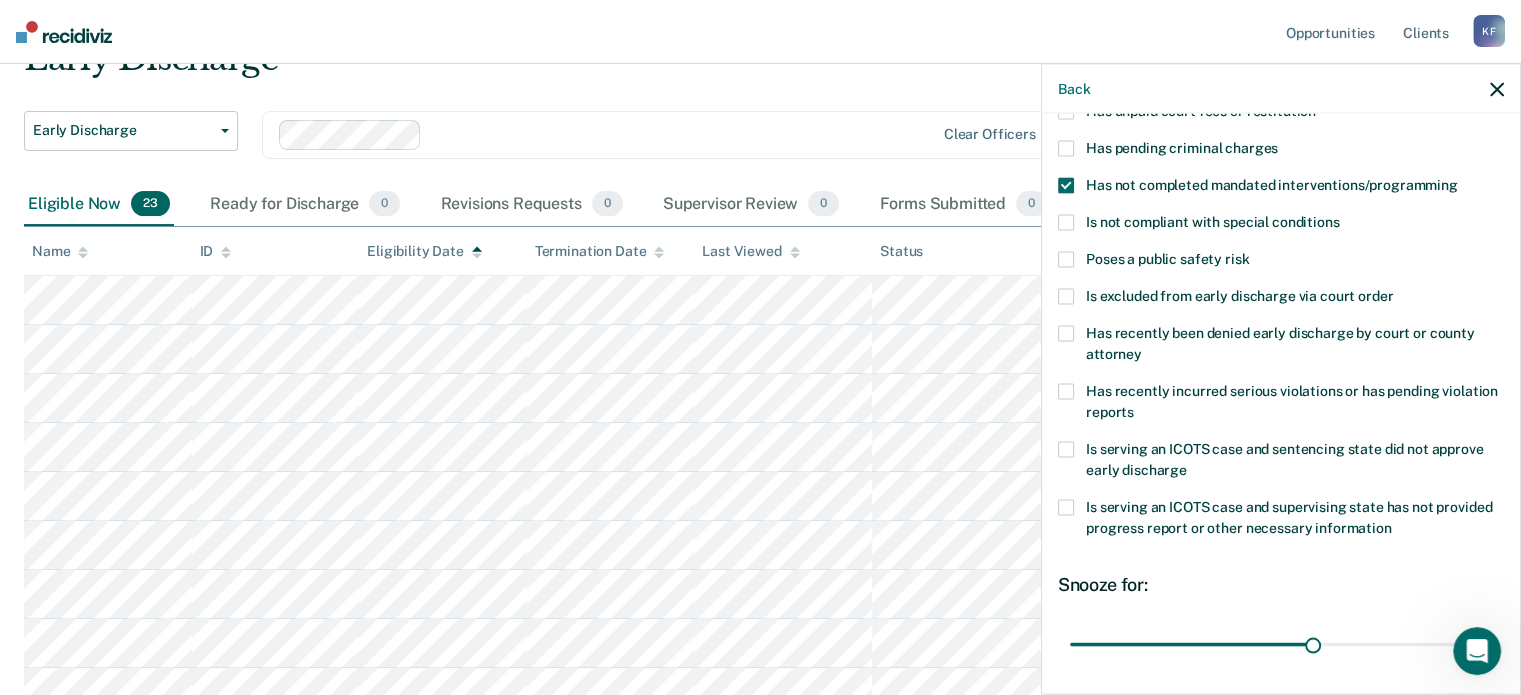 scroll, scrollTop: 307, scrollLeft: 0, axis: vertical 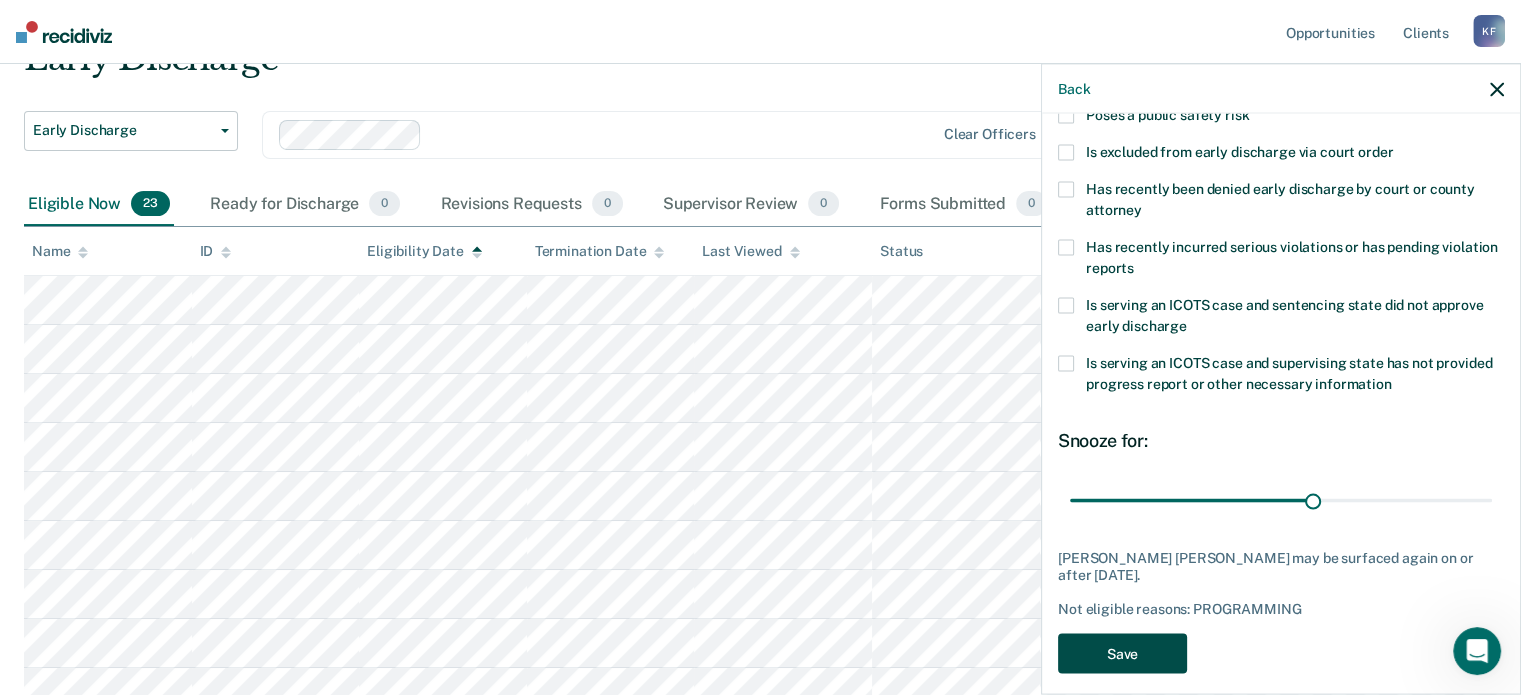 click on "Save" at bounding box center (1122, 653) 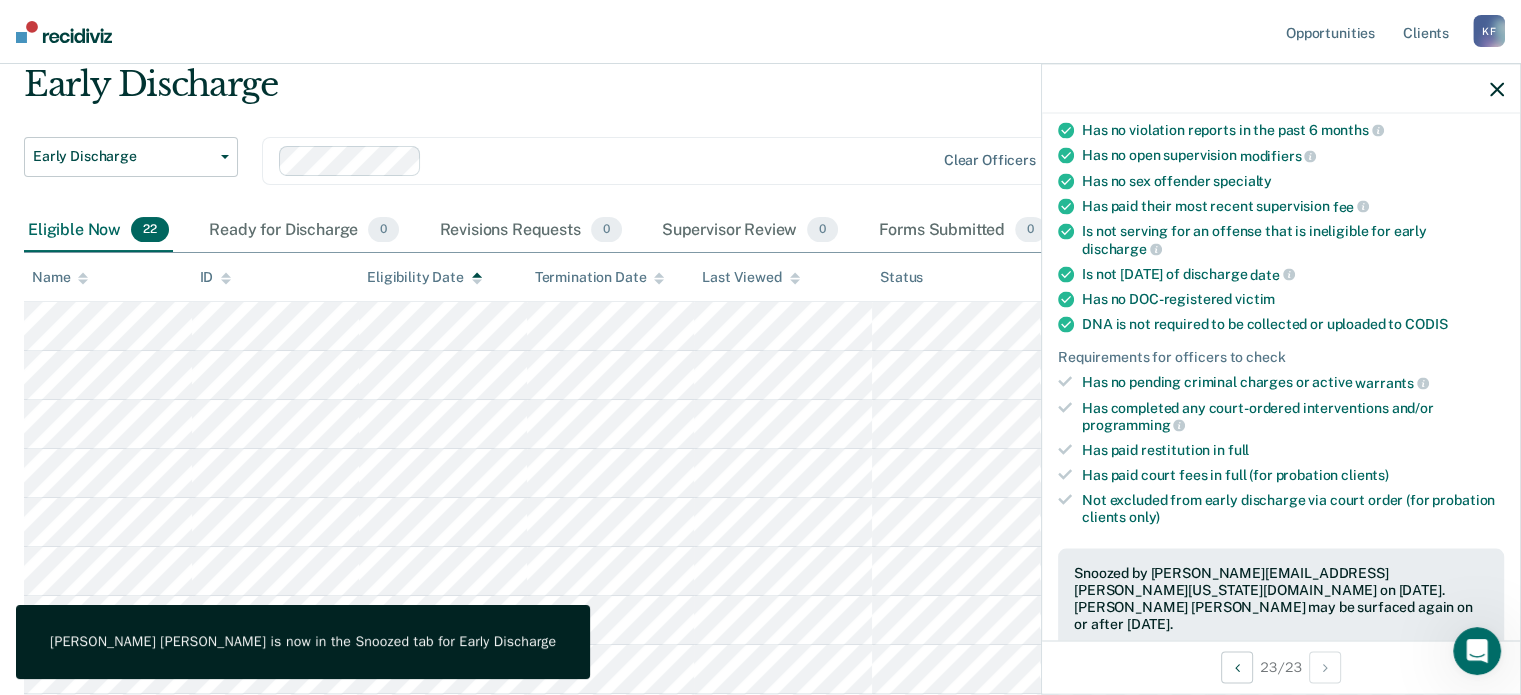 scroll, scrollTop: 0, scrollLeft: 0, axis: both 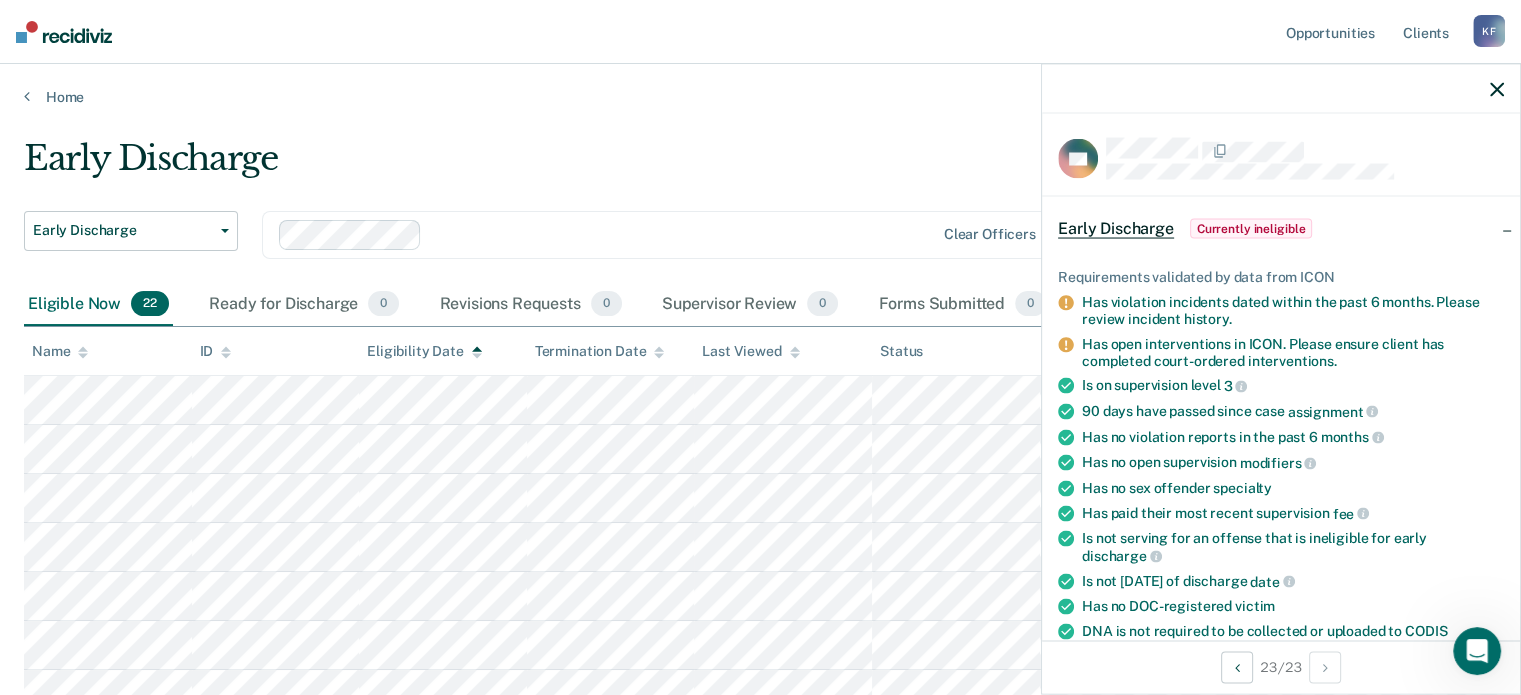 click 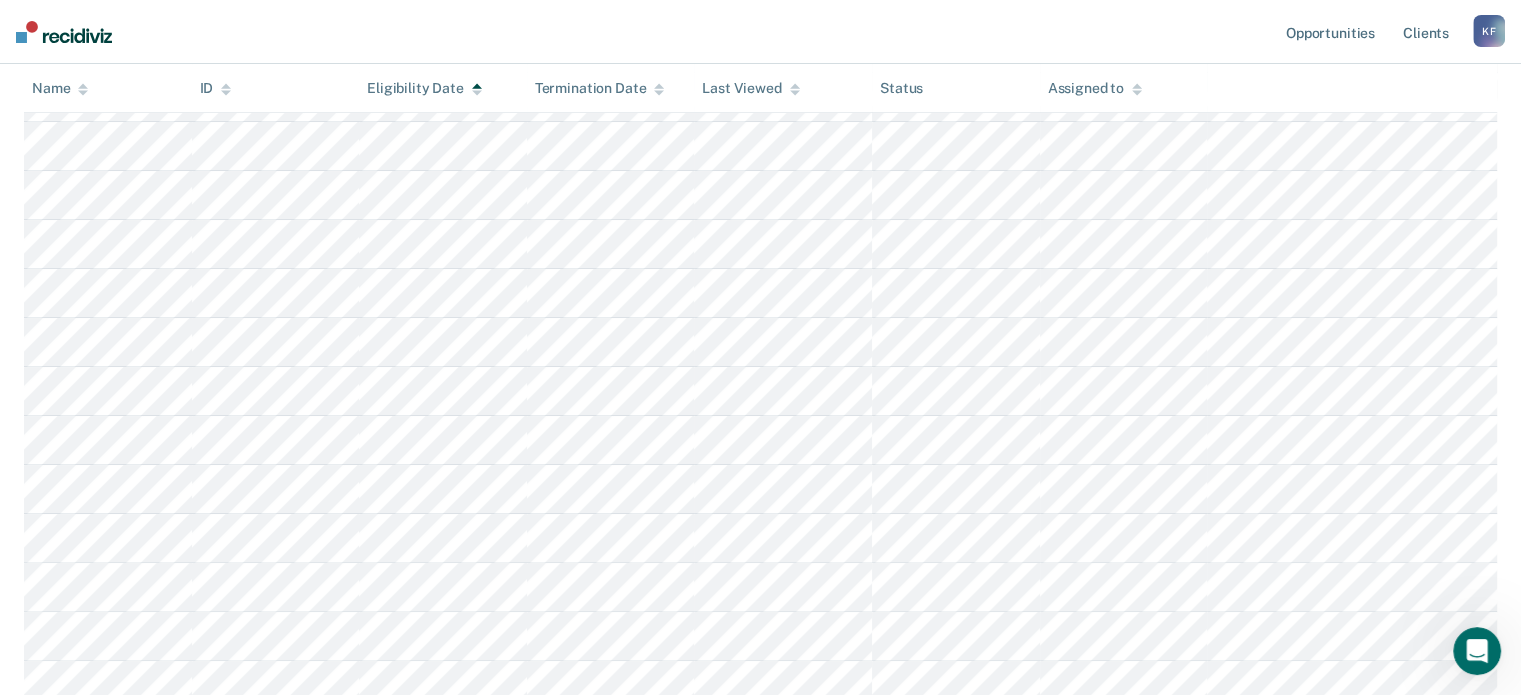 scroll, scrollTop: 301, scrollLeft: 0, axis: vertical 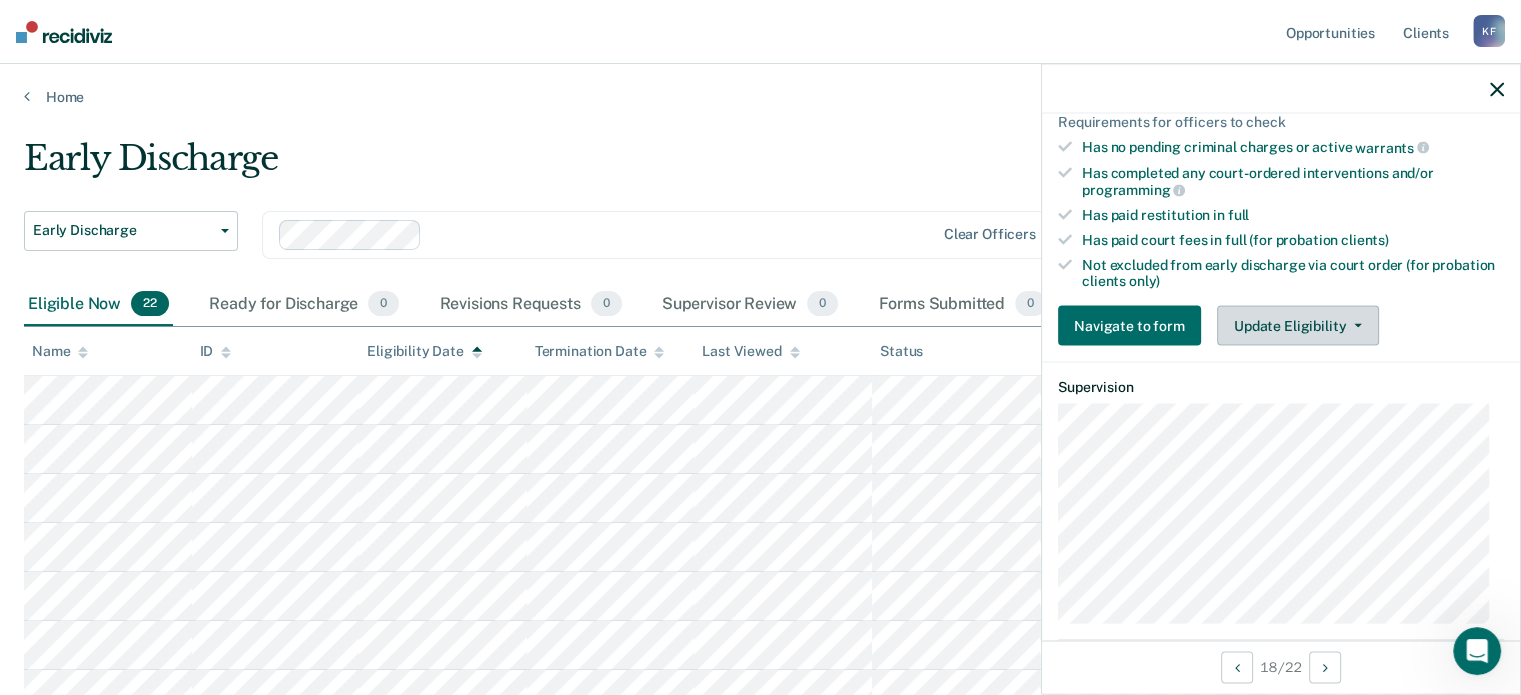 click at bounding box center [1354, 326] 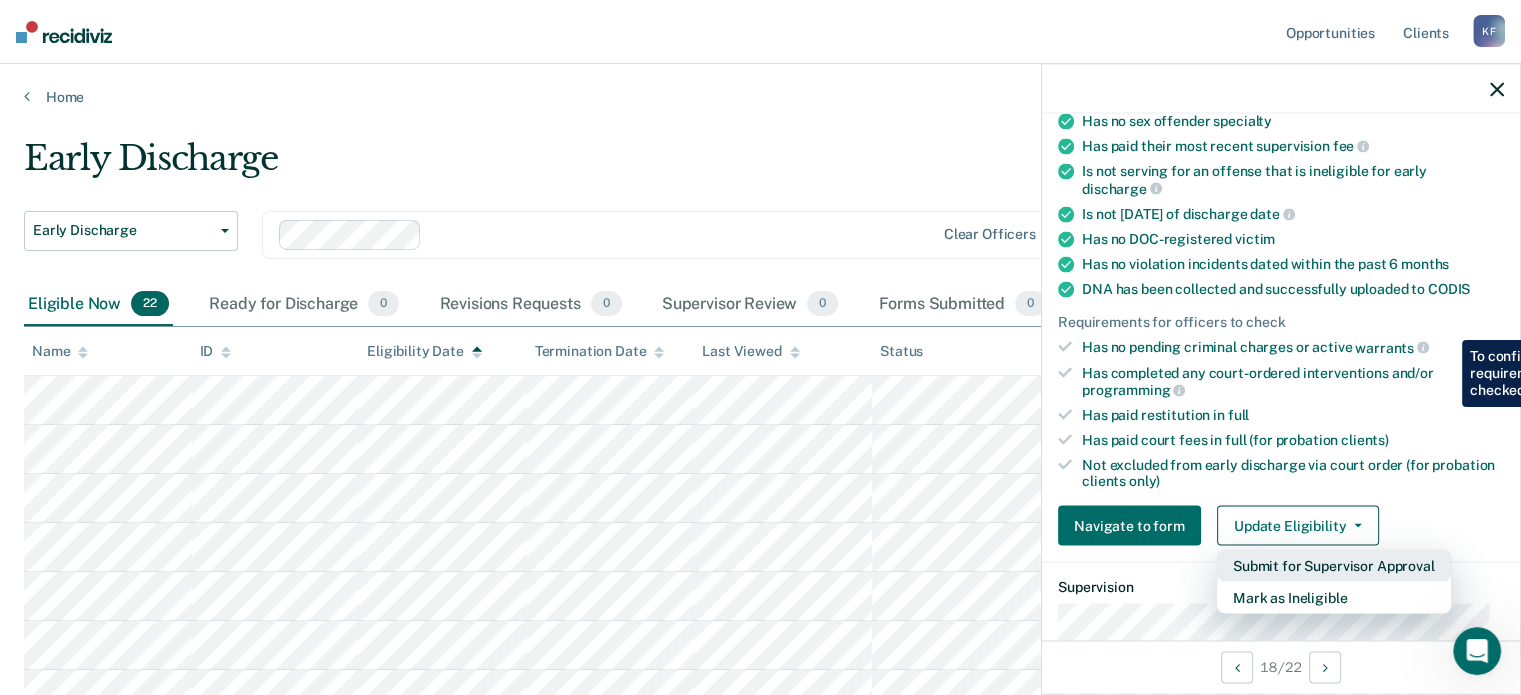 scroll, scrollTop: 384, scrollLeft: 0, axis: vertical 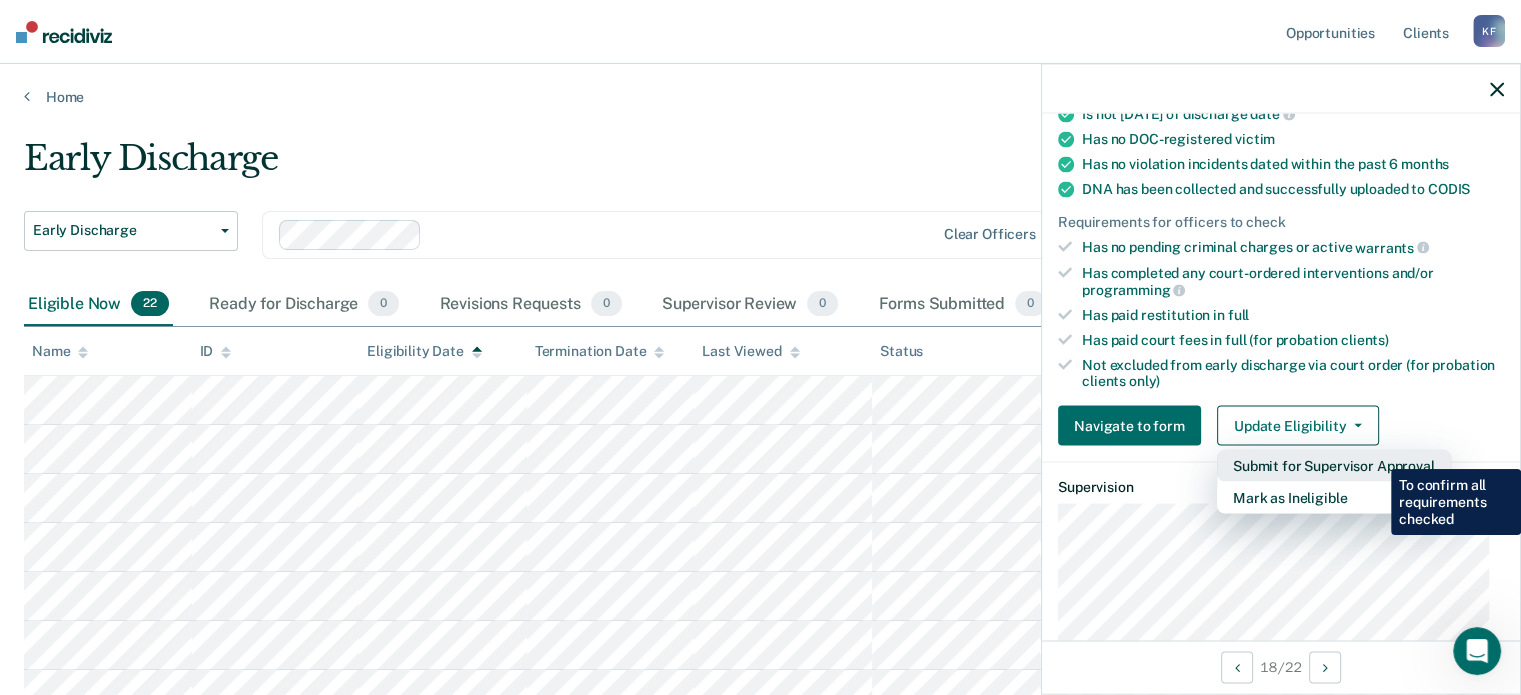 click on "Submit for Supervisor Approval" at bounding box center (1334, 466) 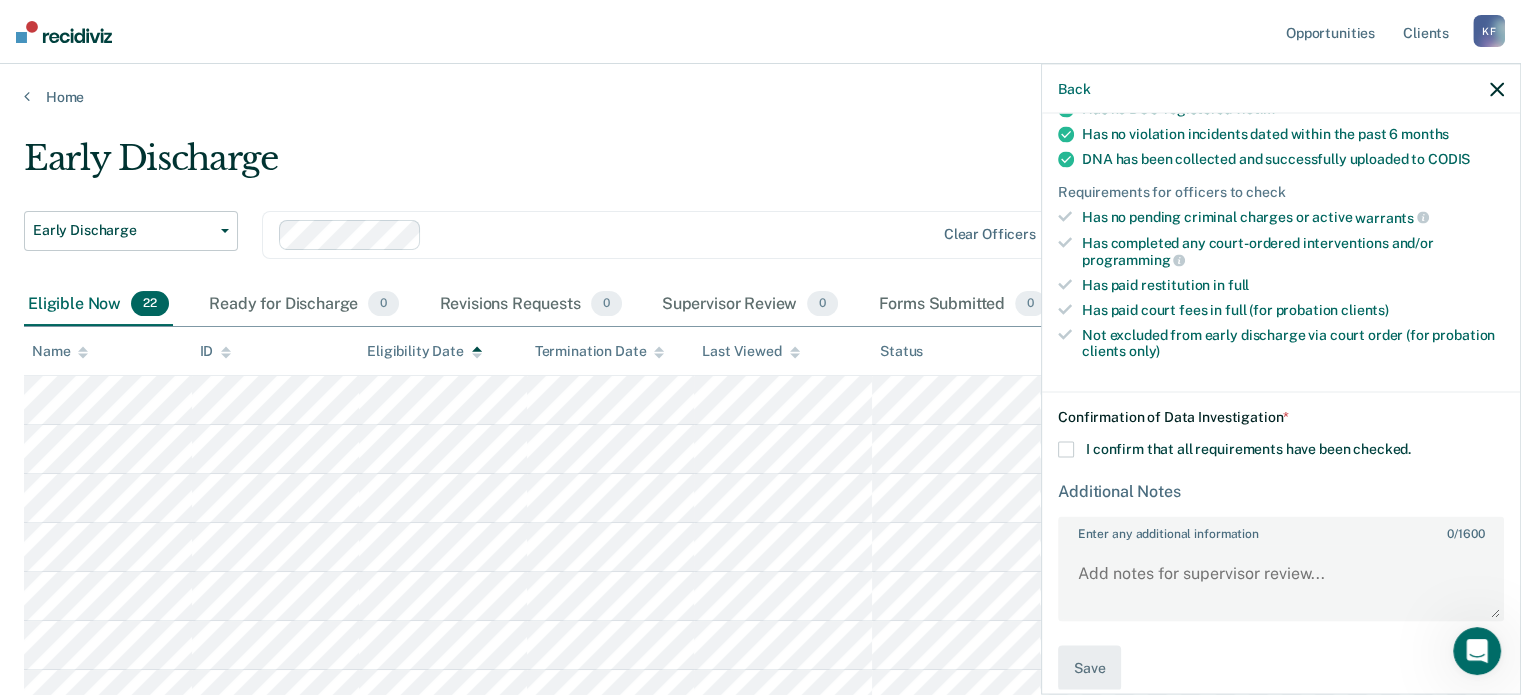 scroll, scrollTop: 428, scrollLeft: 0, axis: vertical 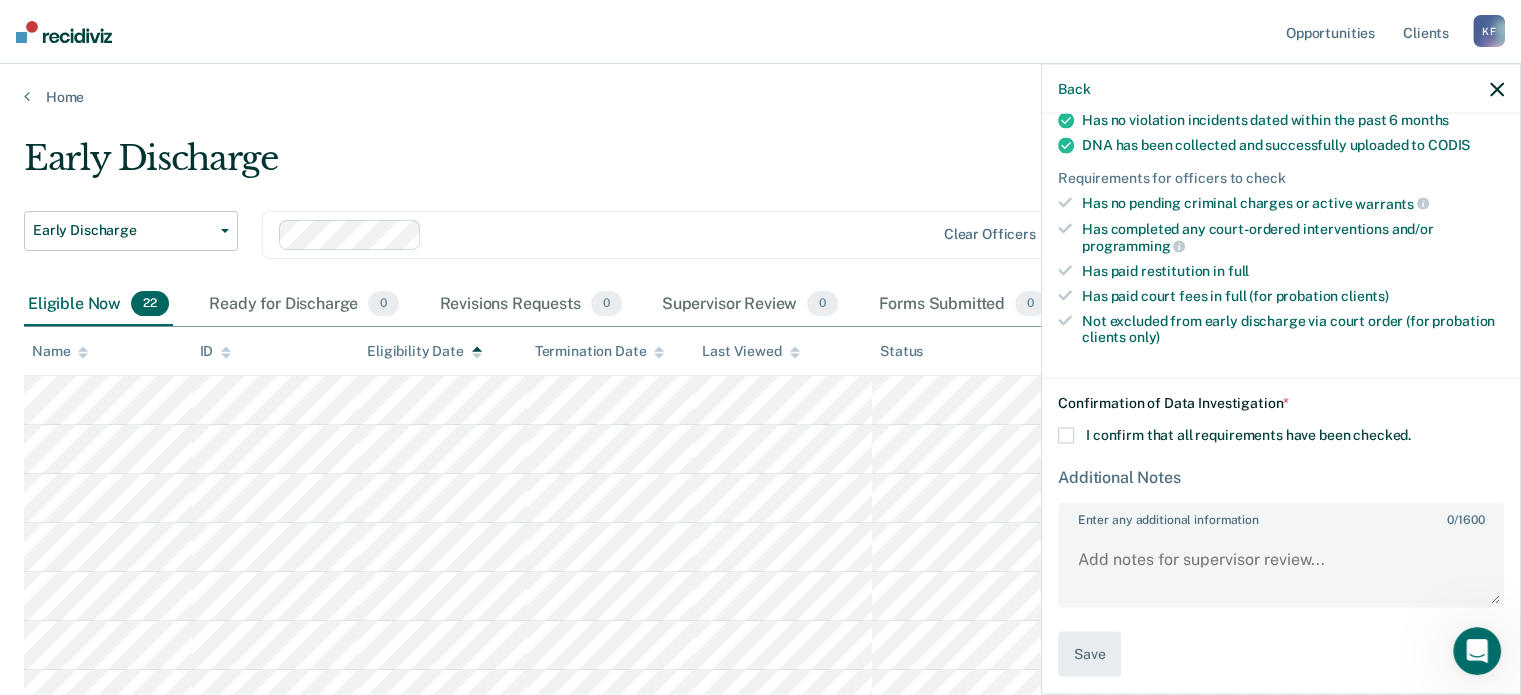 click at bounding box center [1066, 436] 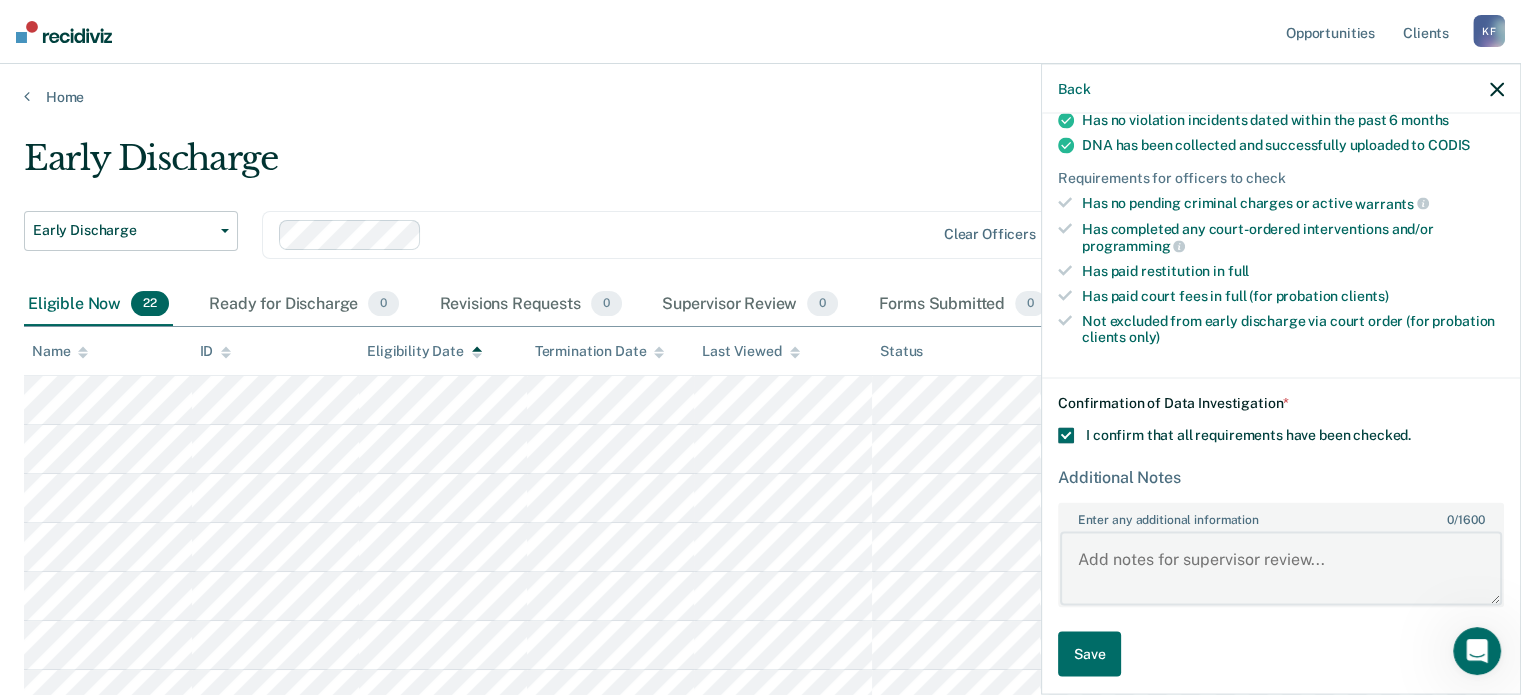 click on "Enter any additional information 0  /  1600" at bounding box center [1281, 568] 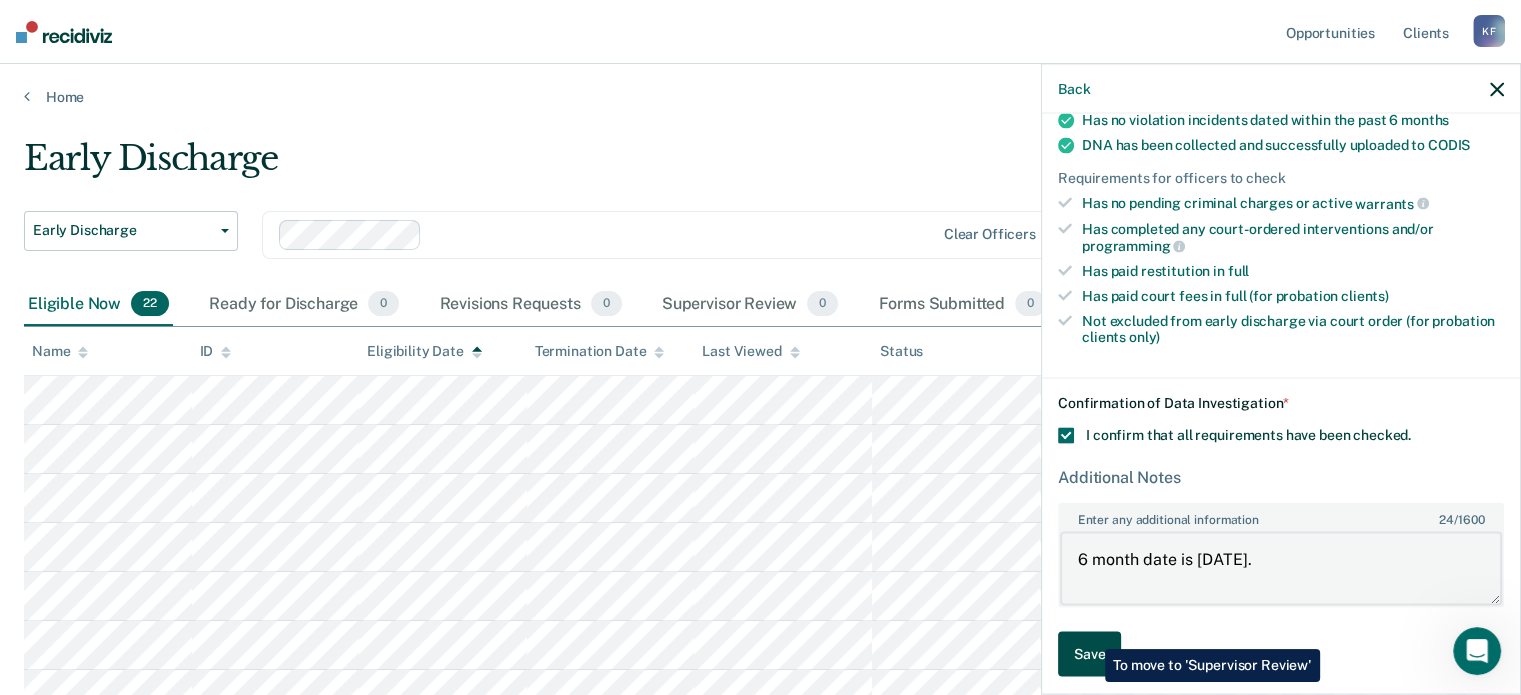 type on "6 month date is 7-27-25." 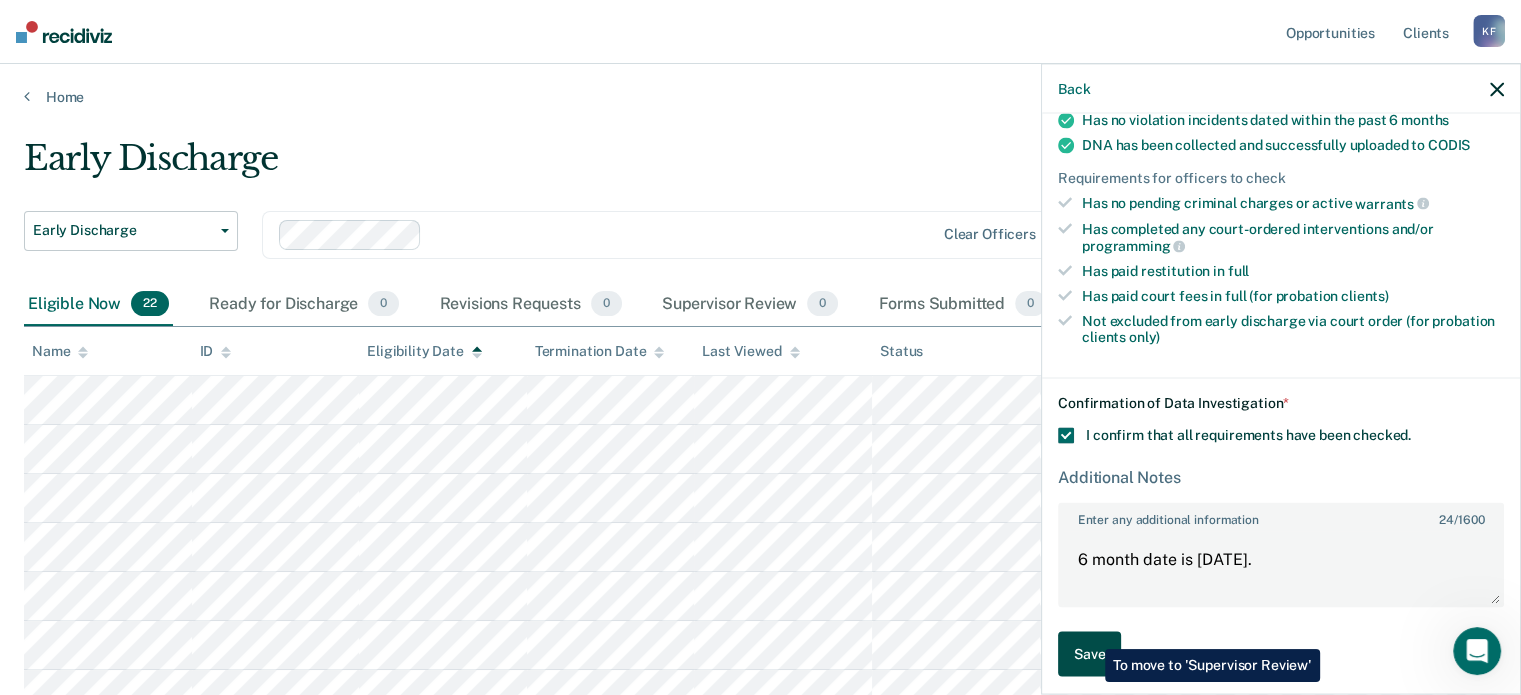 click on "Save" at bounding box center [1089, 653] 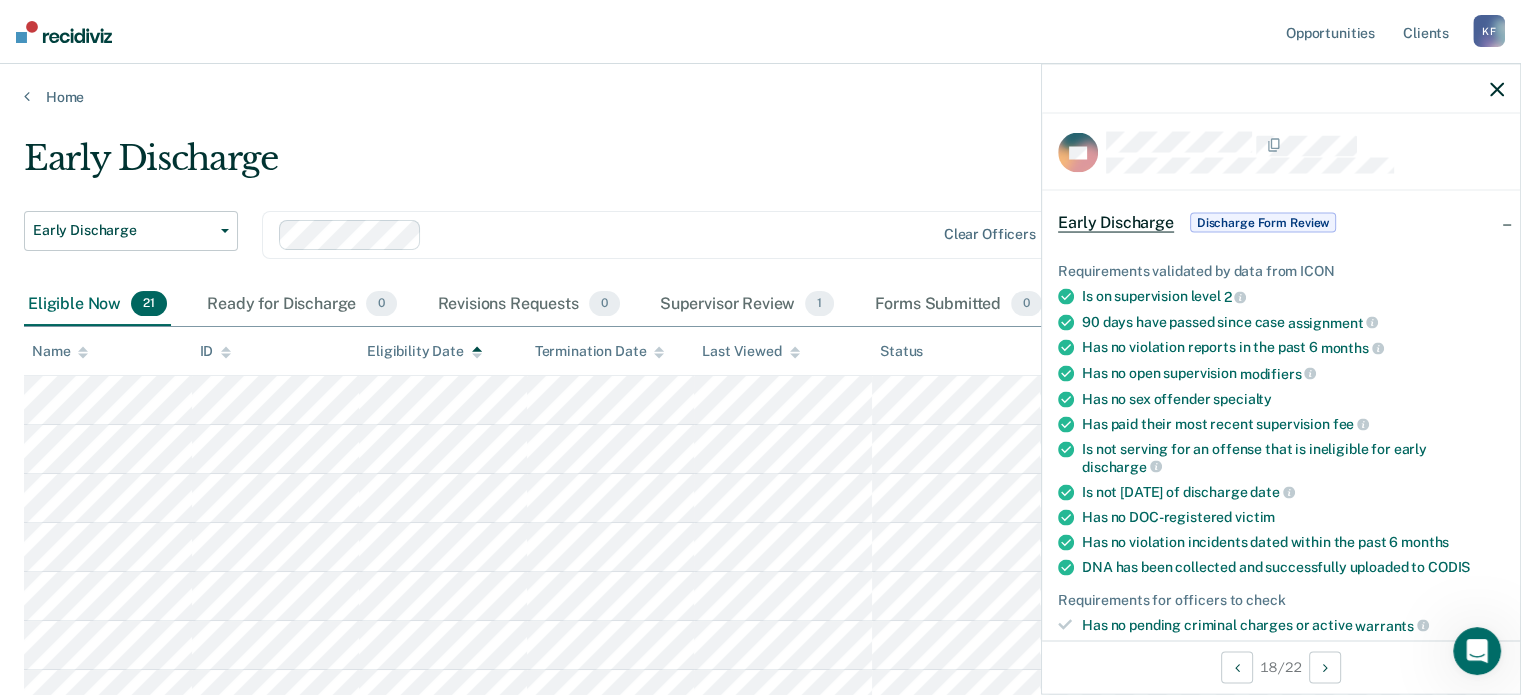 scroll, scrollTop: 0, scrollLeft: 0, axis: both 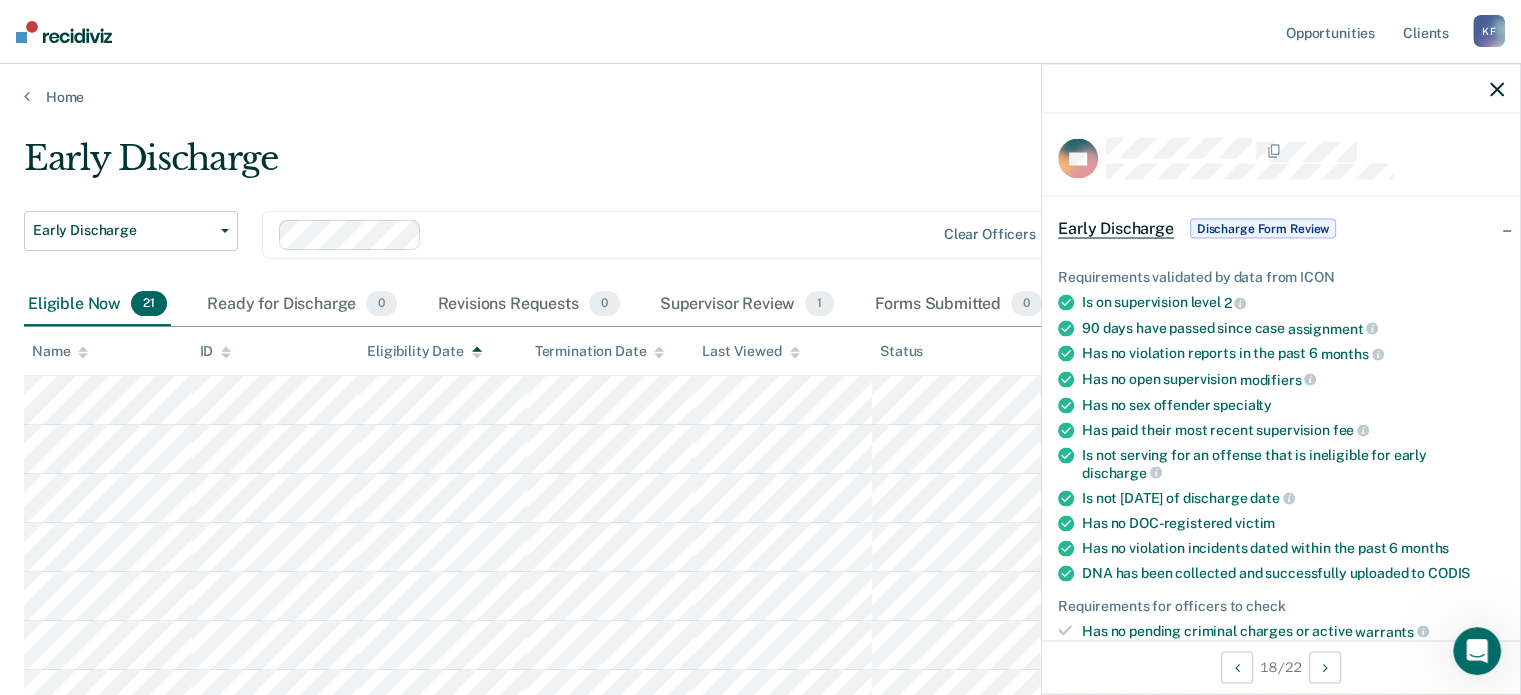 click on "Discharge Form Review" at bounding box center [1263, 229] 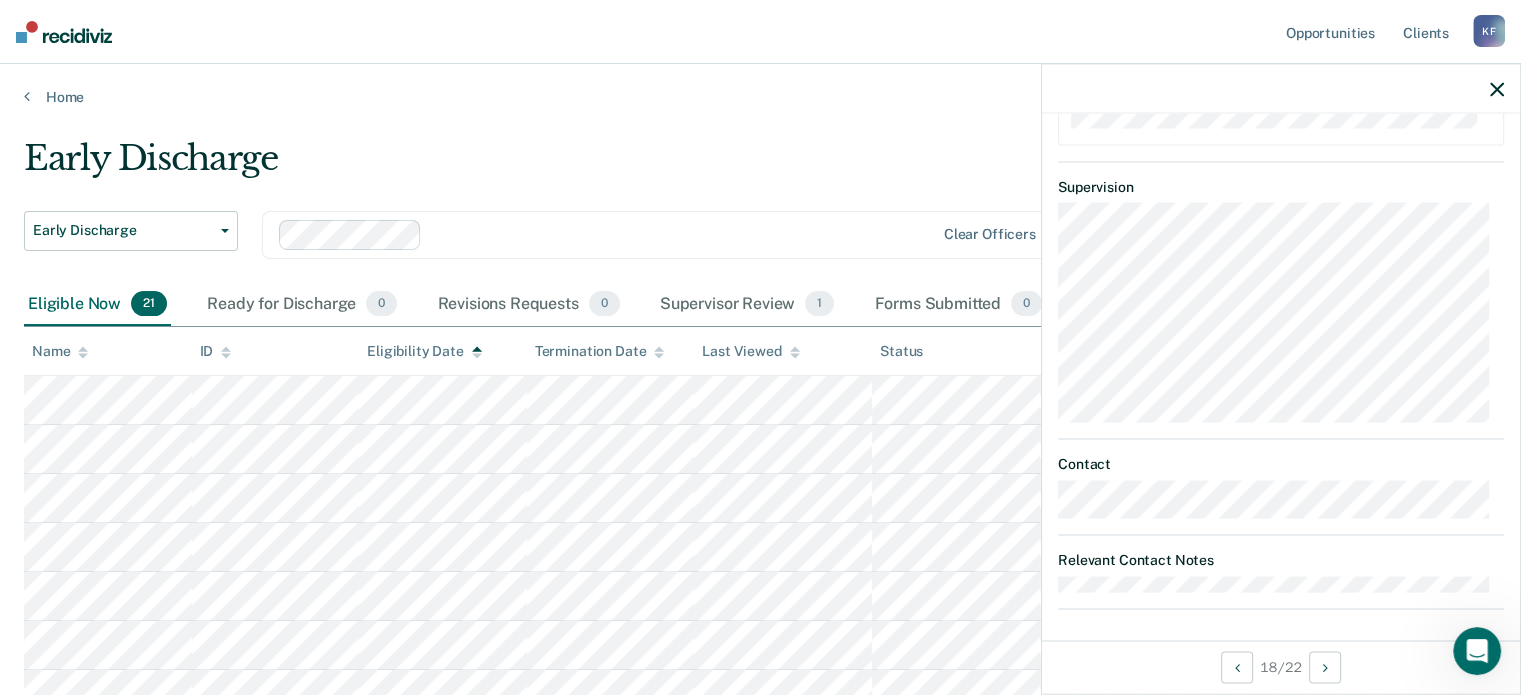 scroll, scrollTop: 243, scrollLeft: 0, axis: vertical 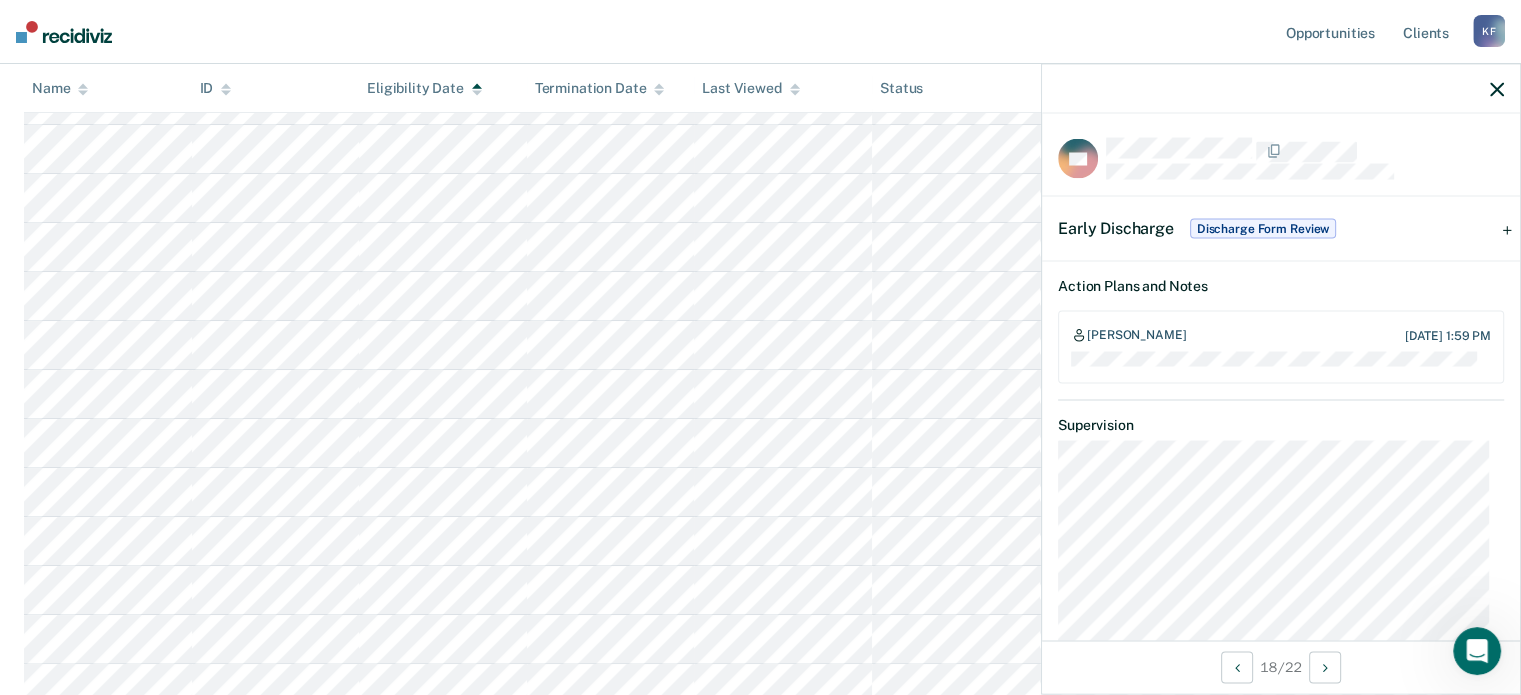 click at bounding box center (1281, 89) 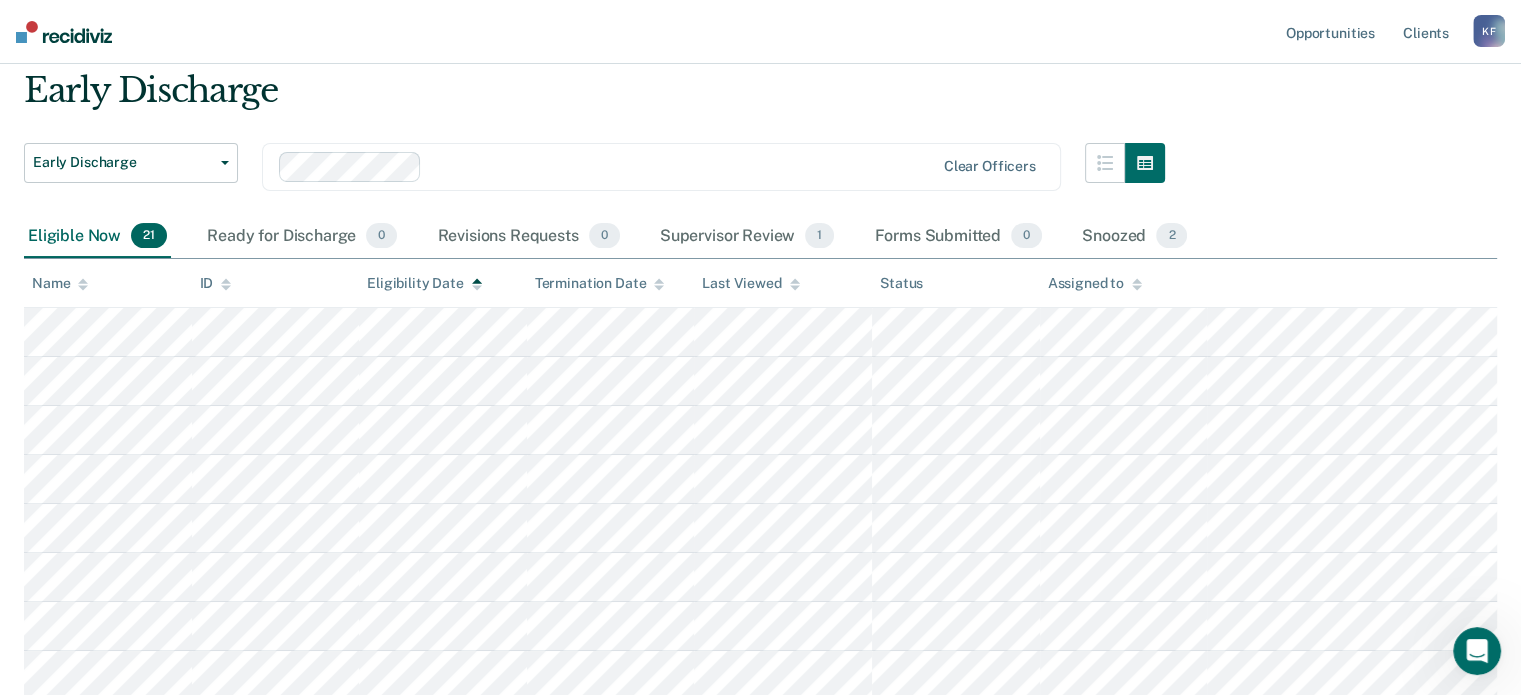 scroll, scrollTop: 0, scrollLeft: 0, axis: both 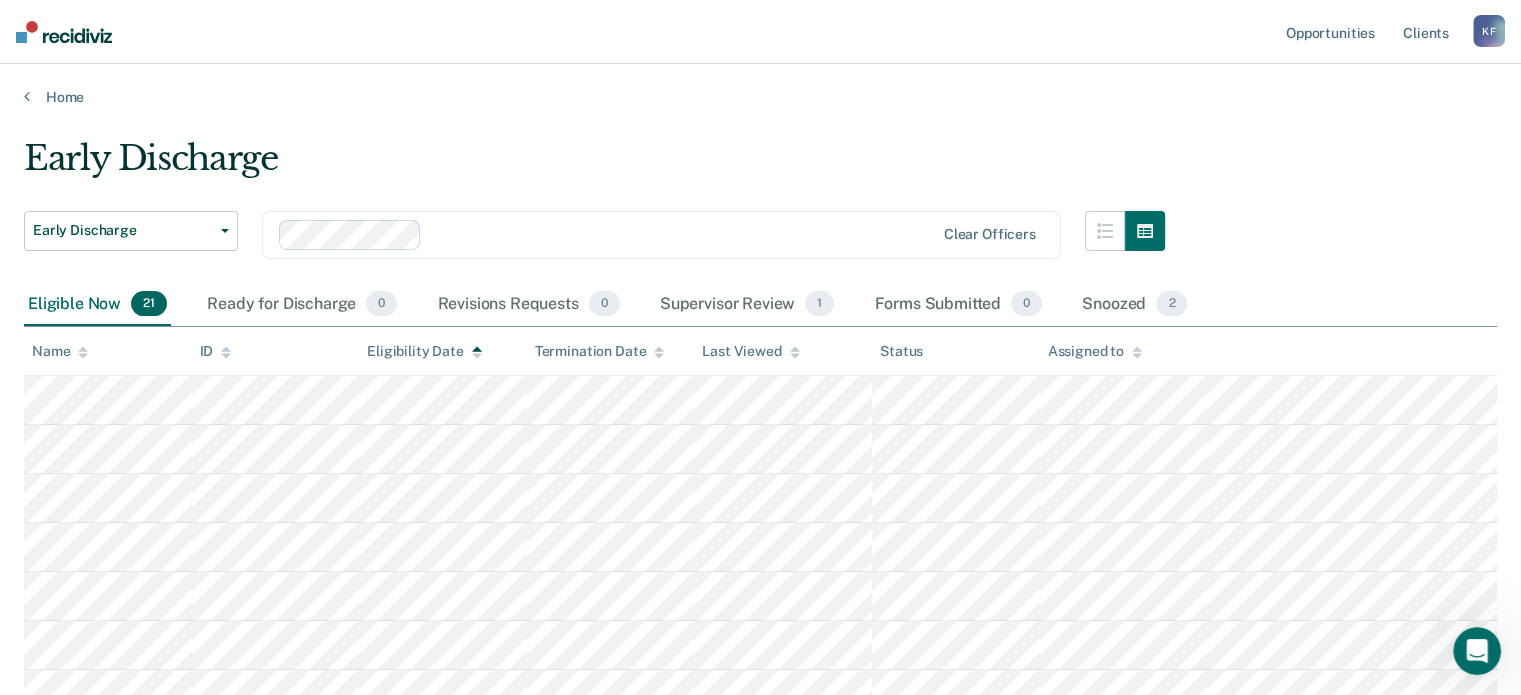 click on "K F" at bounding box center [1489, 31] 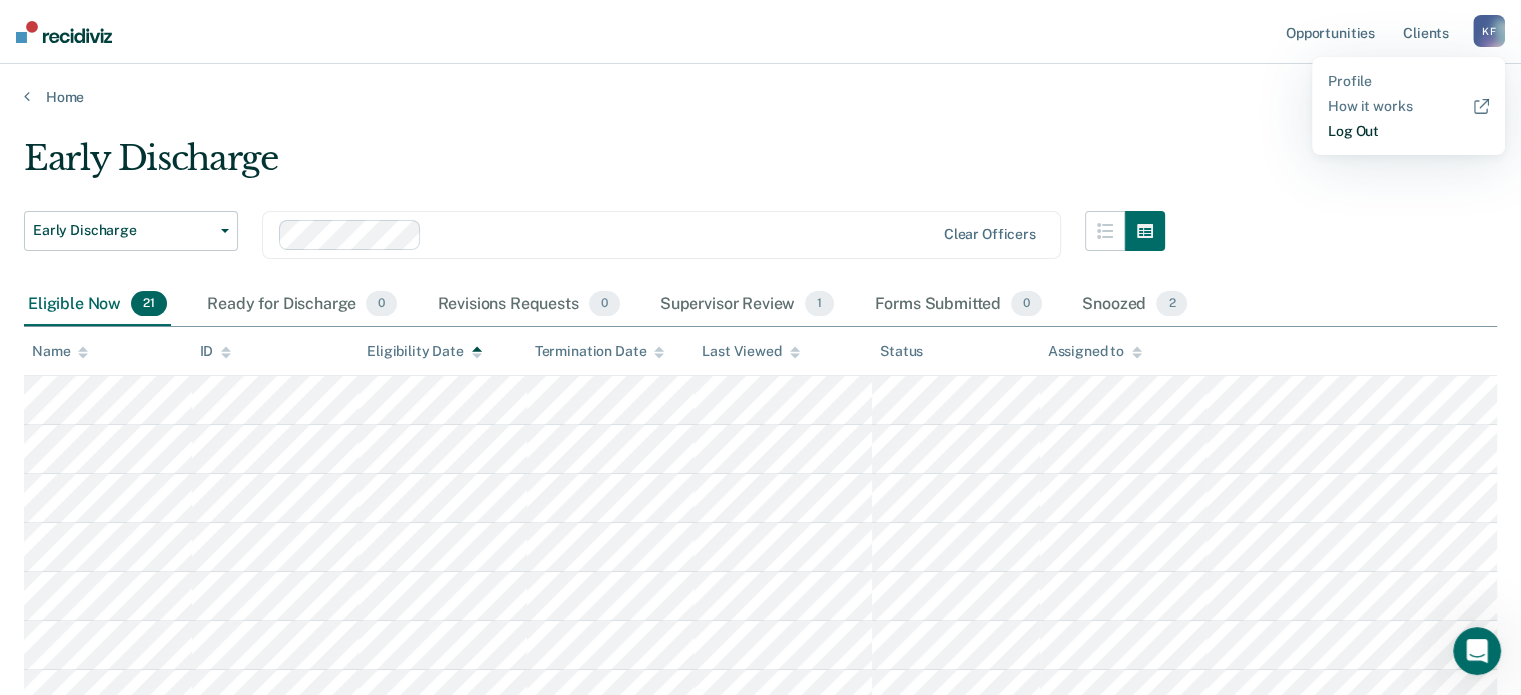 click on "Log Out" at bounding box center [1408, 131] 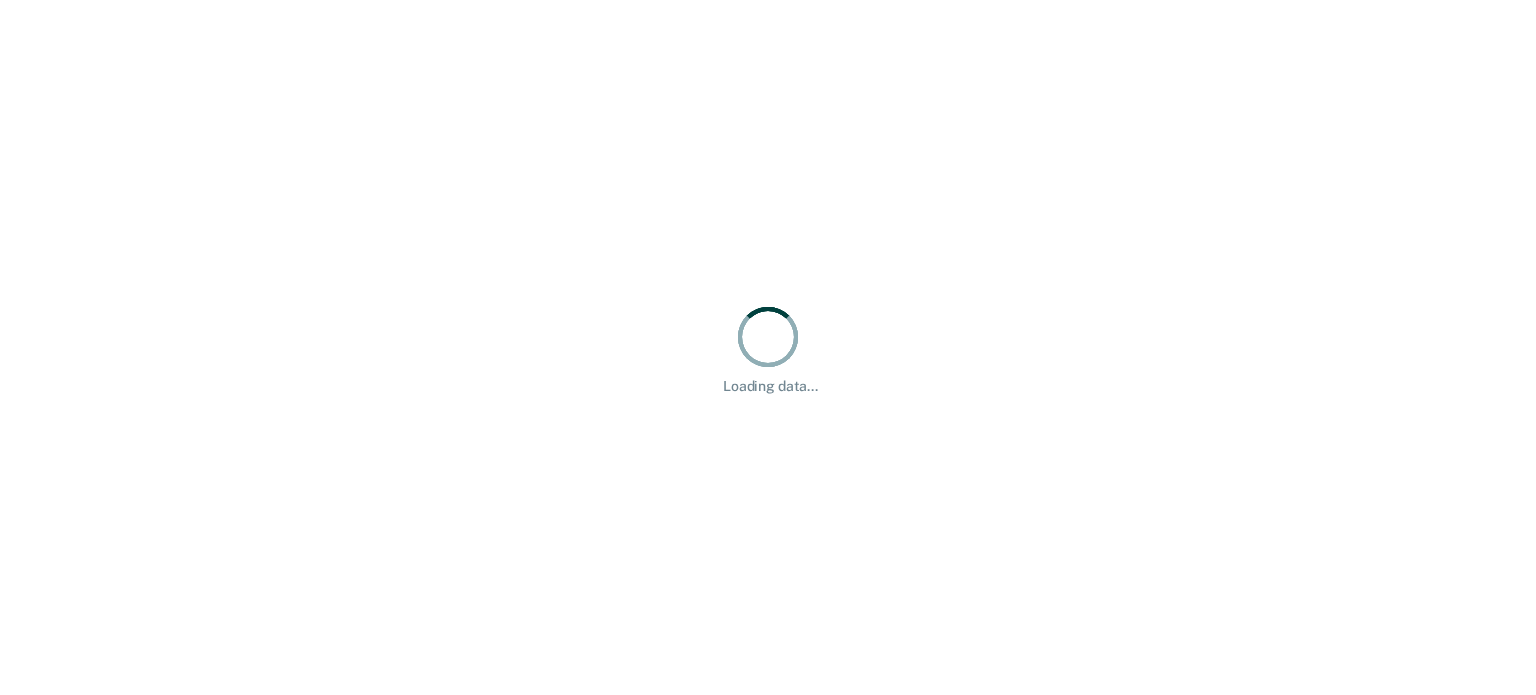 scroll, scrollTop: 0, scrollLeft: 0, axis: both 